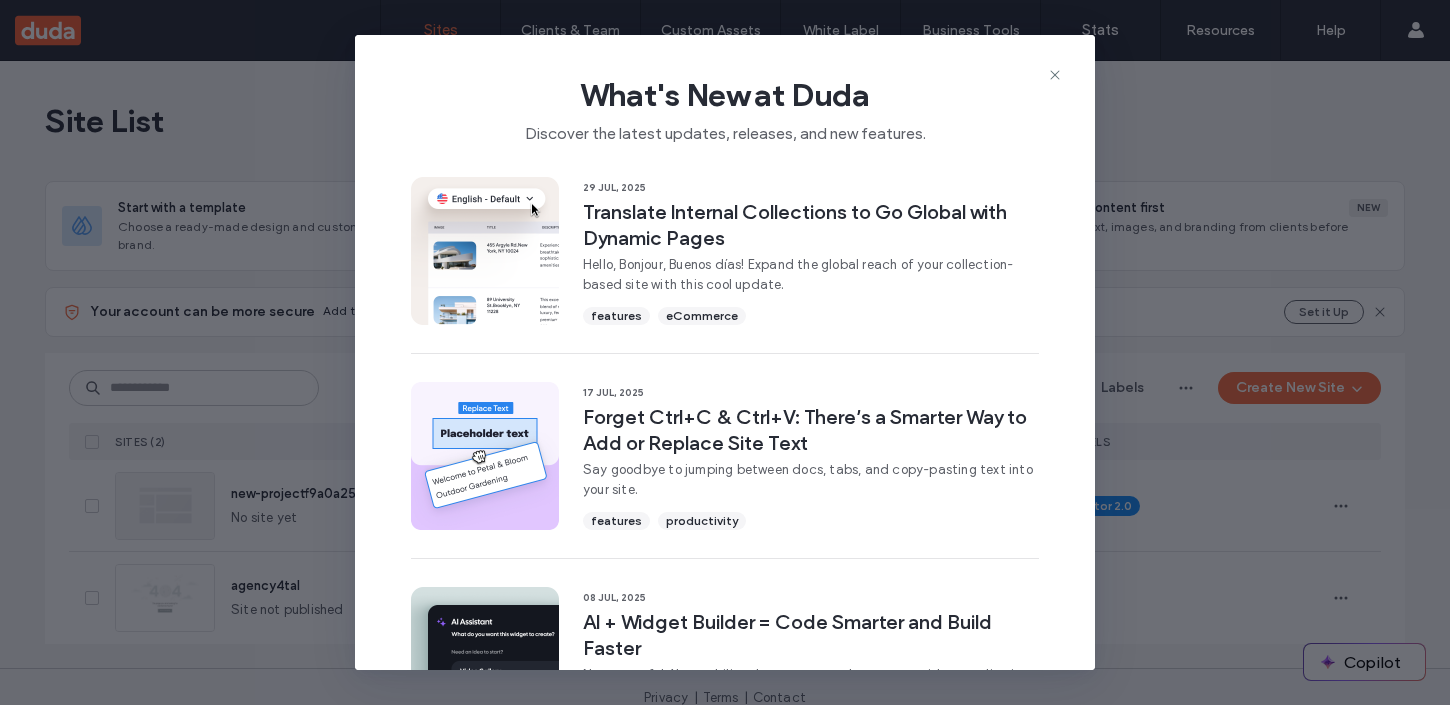scroll, scrollTop: 0, scrollLeft: 0, axis: both 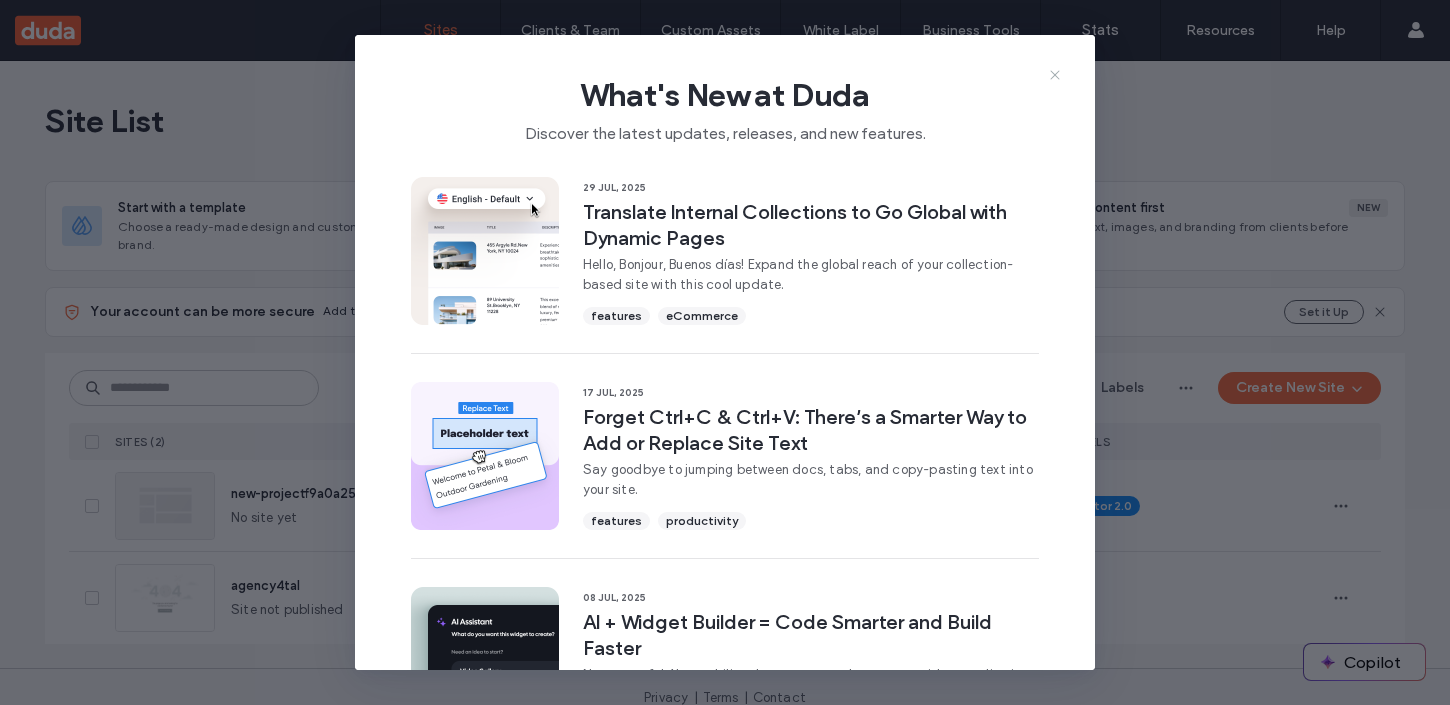 click 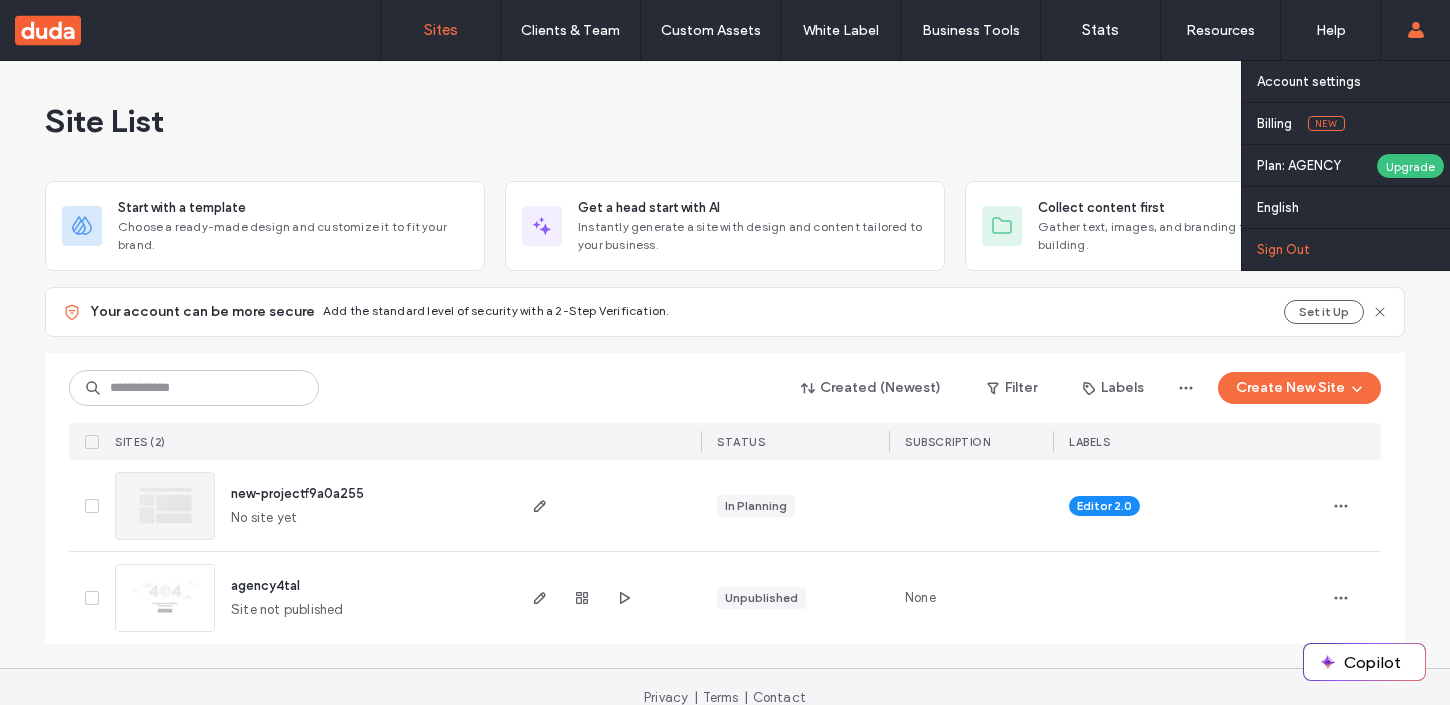 click on "Sign Out" at bounding box center [1283, 249] 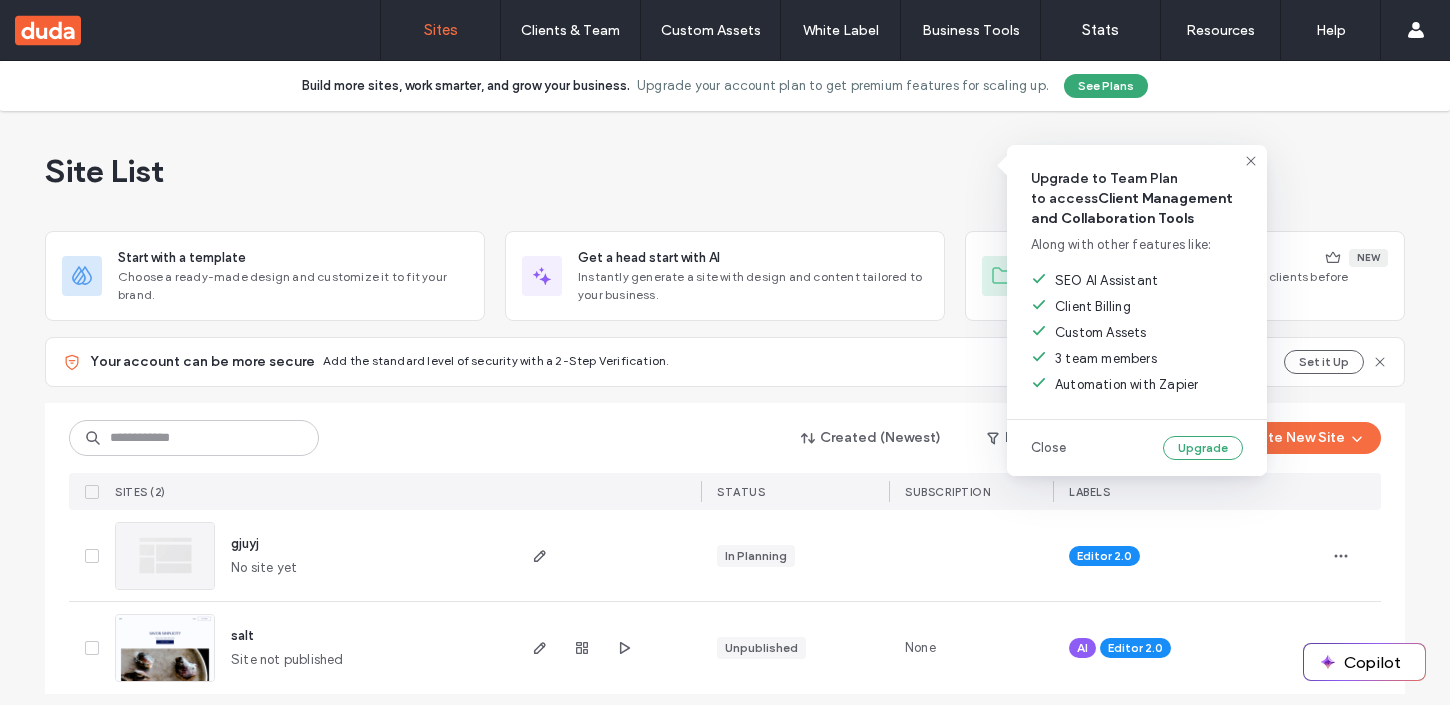 scroll, scrollTop: 0, scrollLeft: 0, axis: both 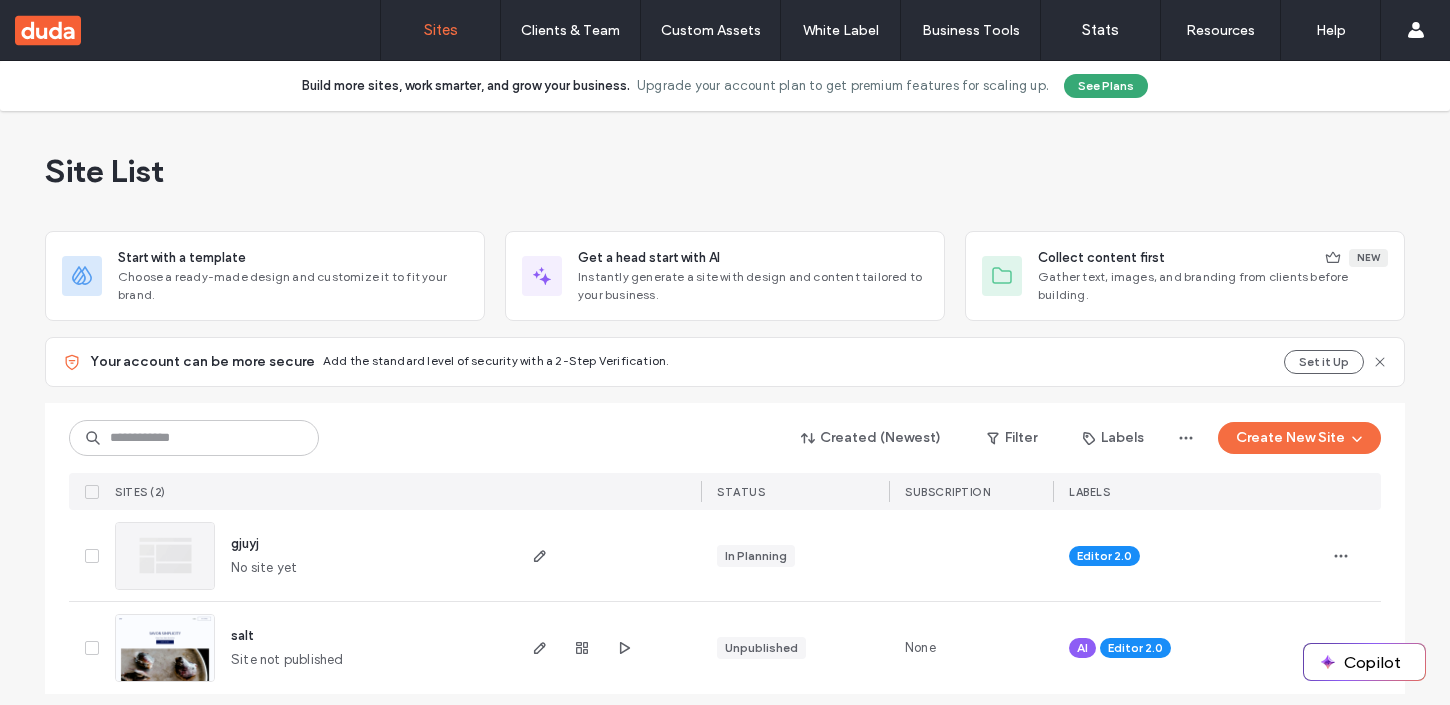 click on "Site List" at bounding box center (725, 171) 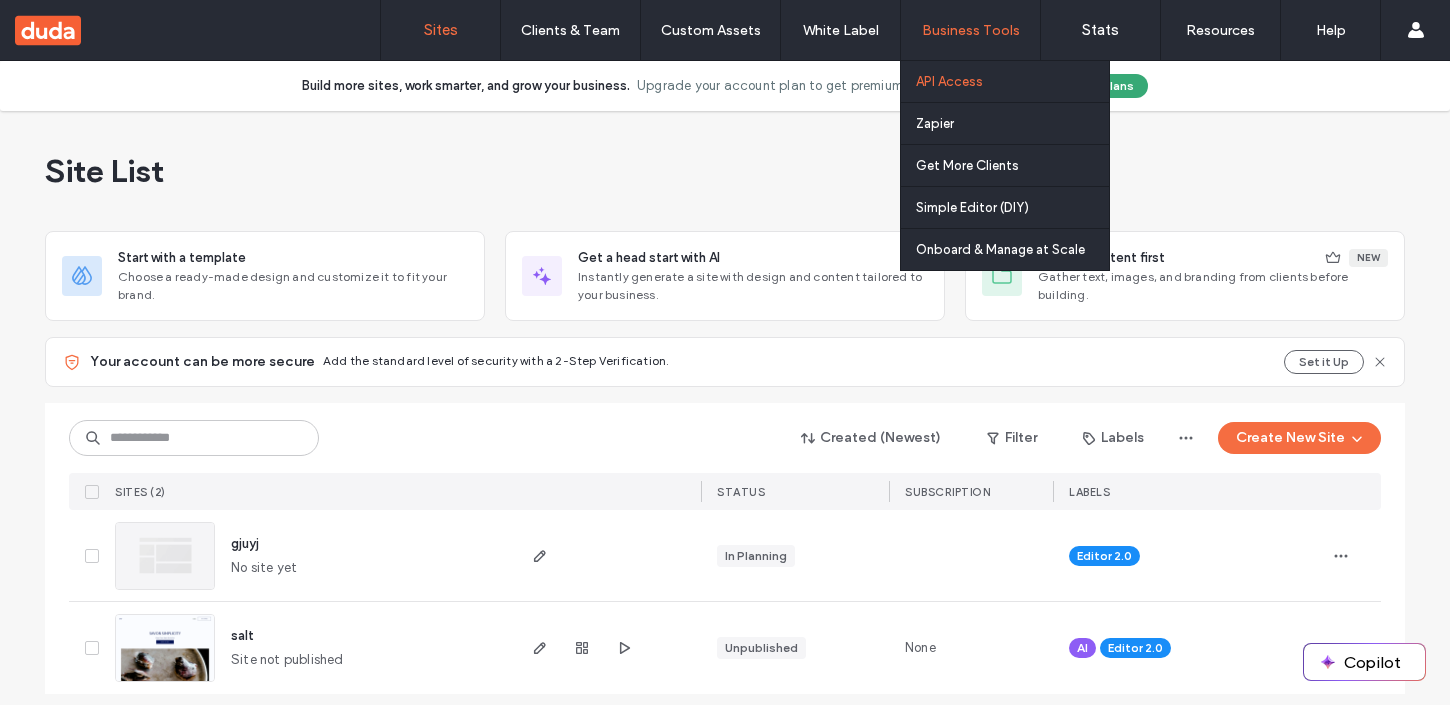 click on "API Access" at bounding box center [1012, 81] 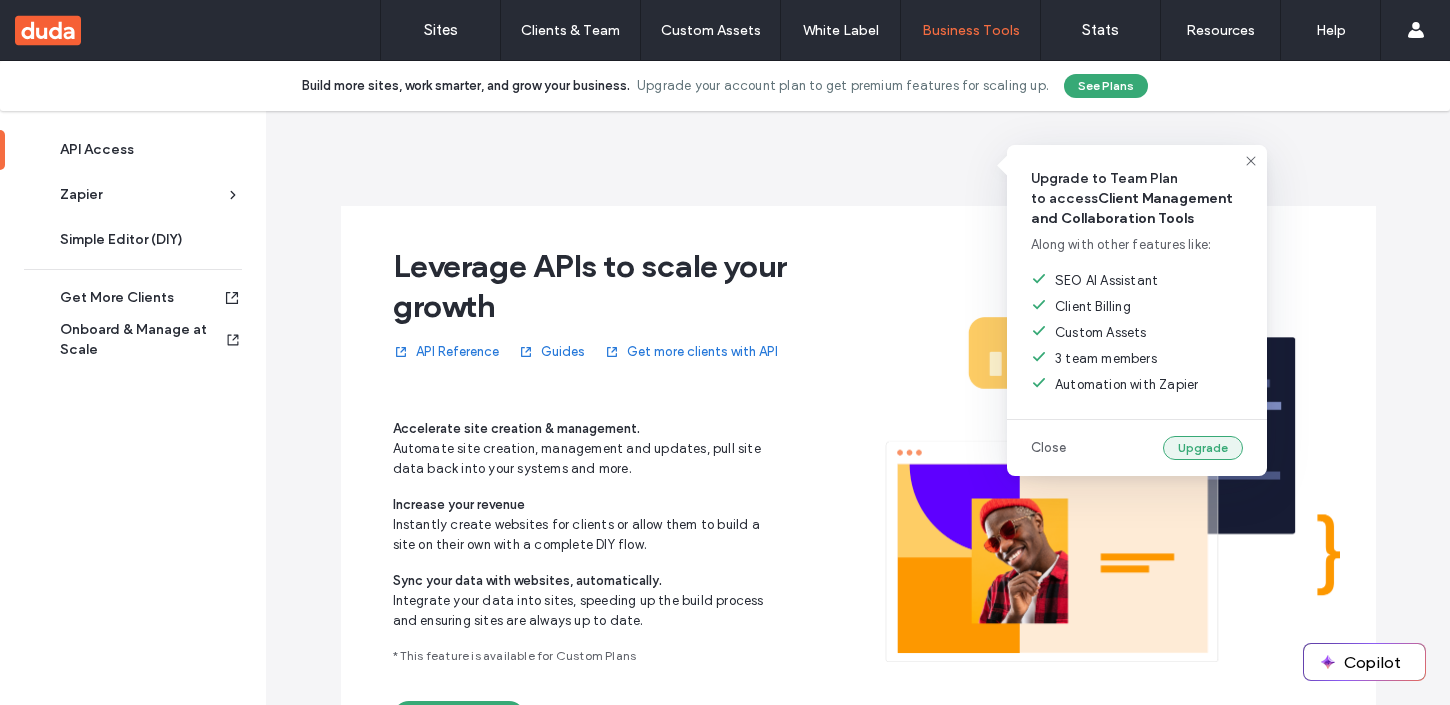 click on "Upgrade" at bounding box center [1203, 448] 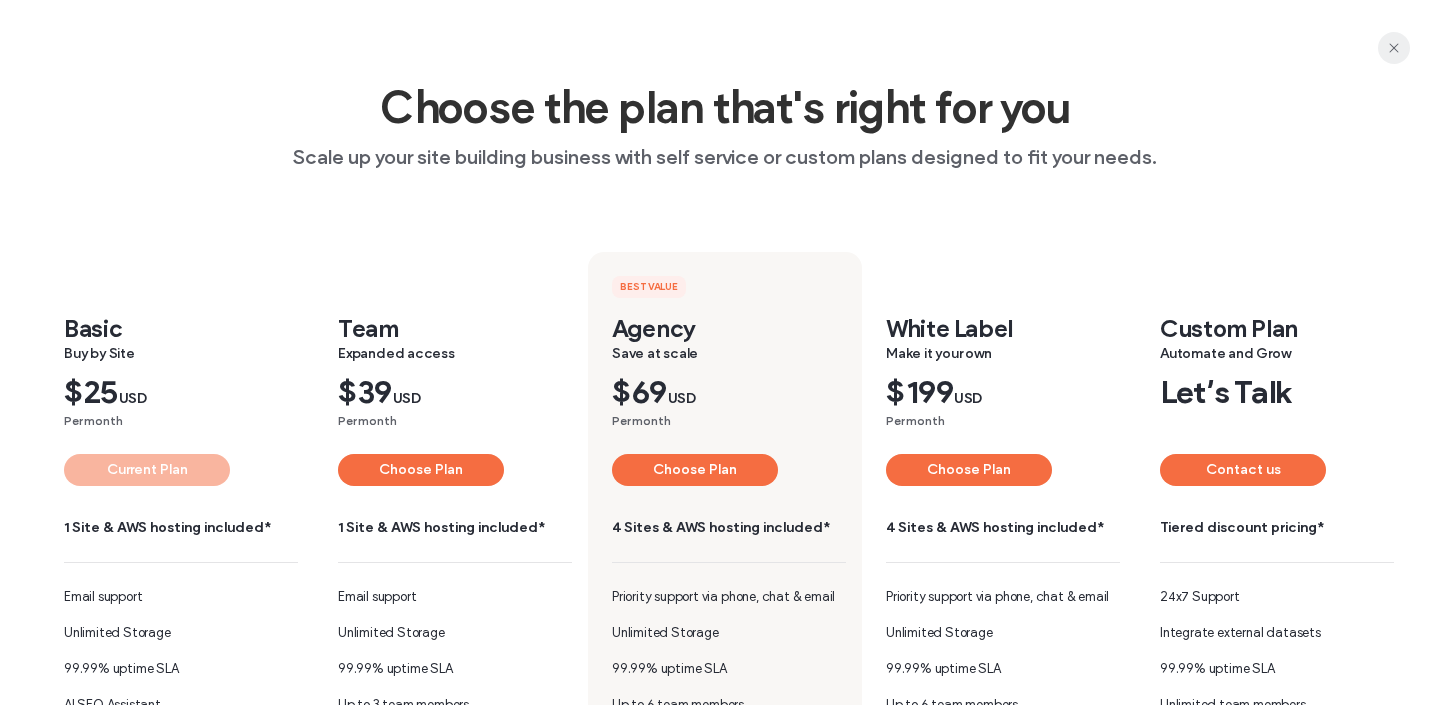 click 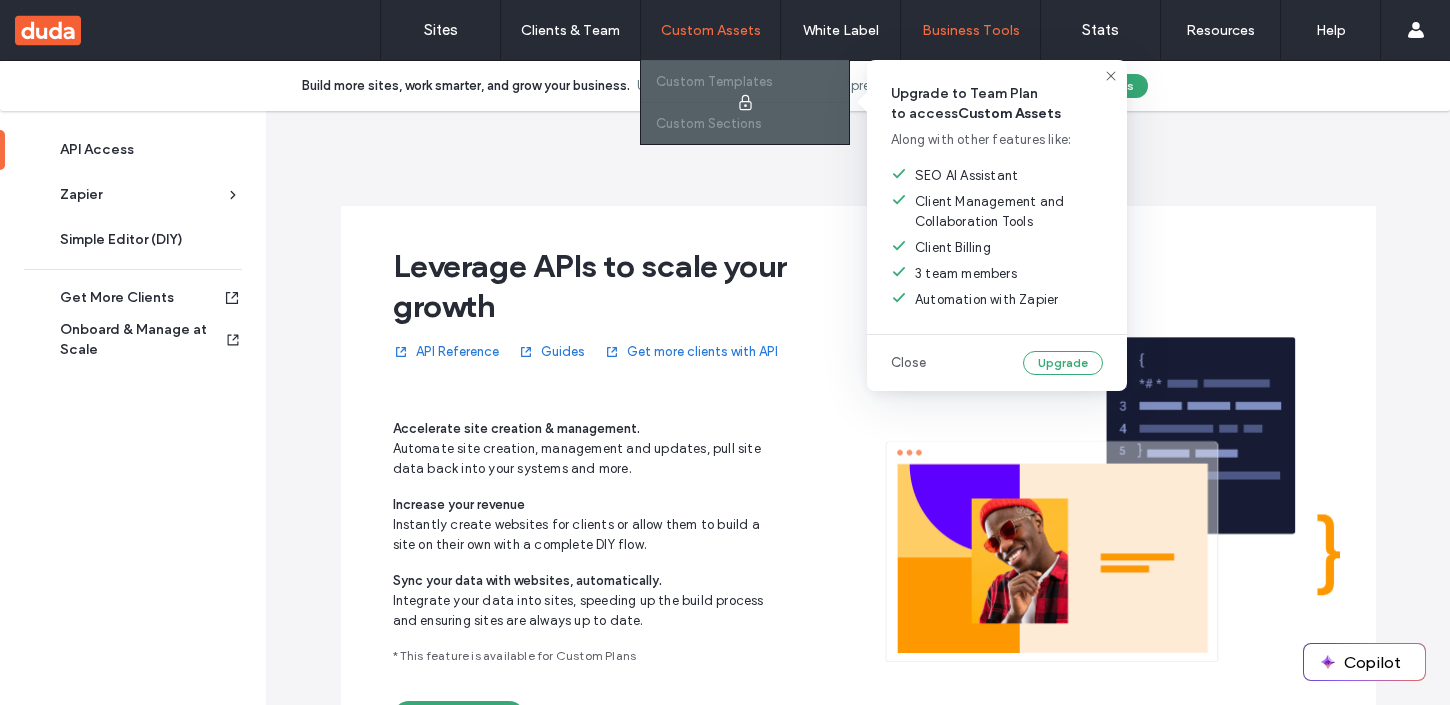 click at bounding box center (745, 102) 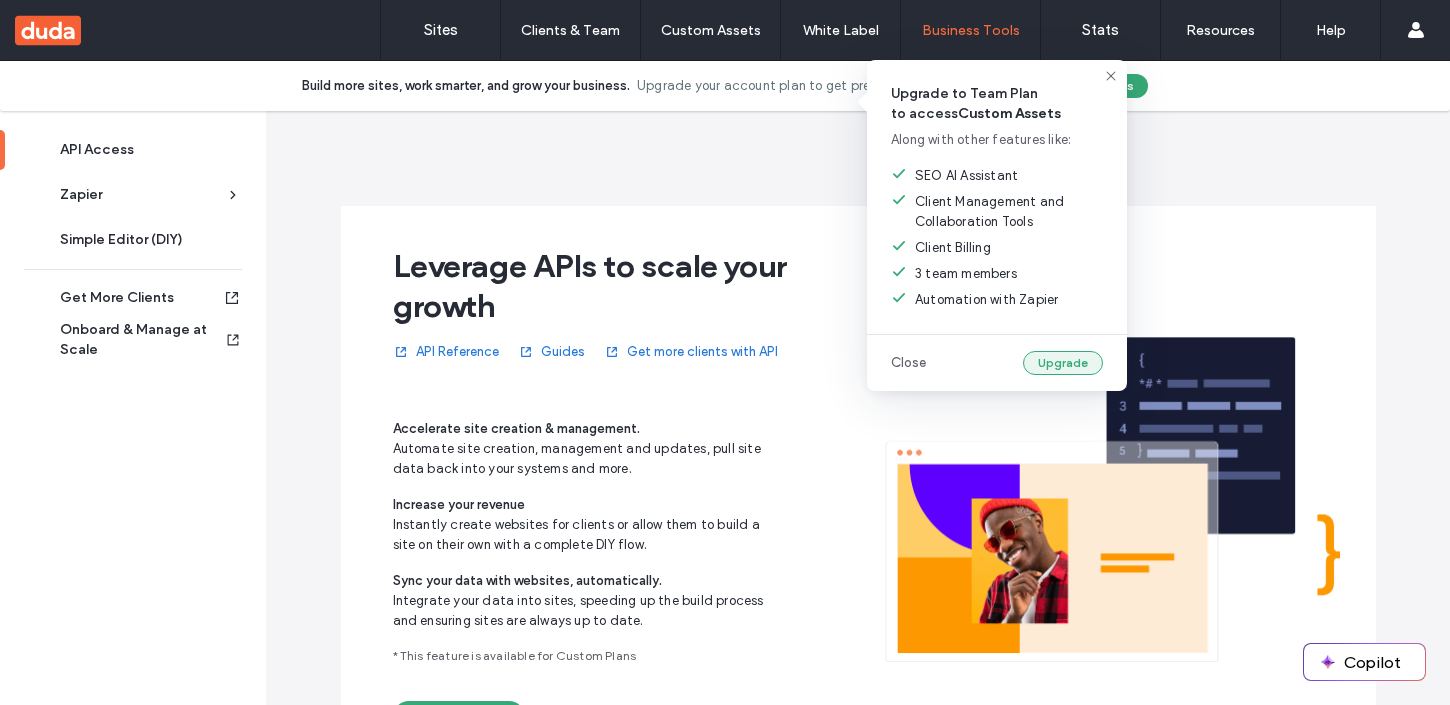 click on "Upgrade" at bounding box center [1063, 363] 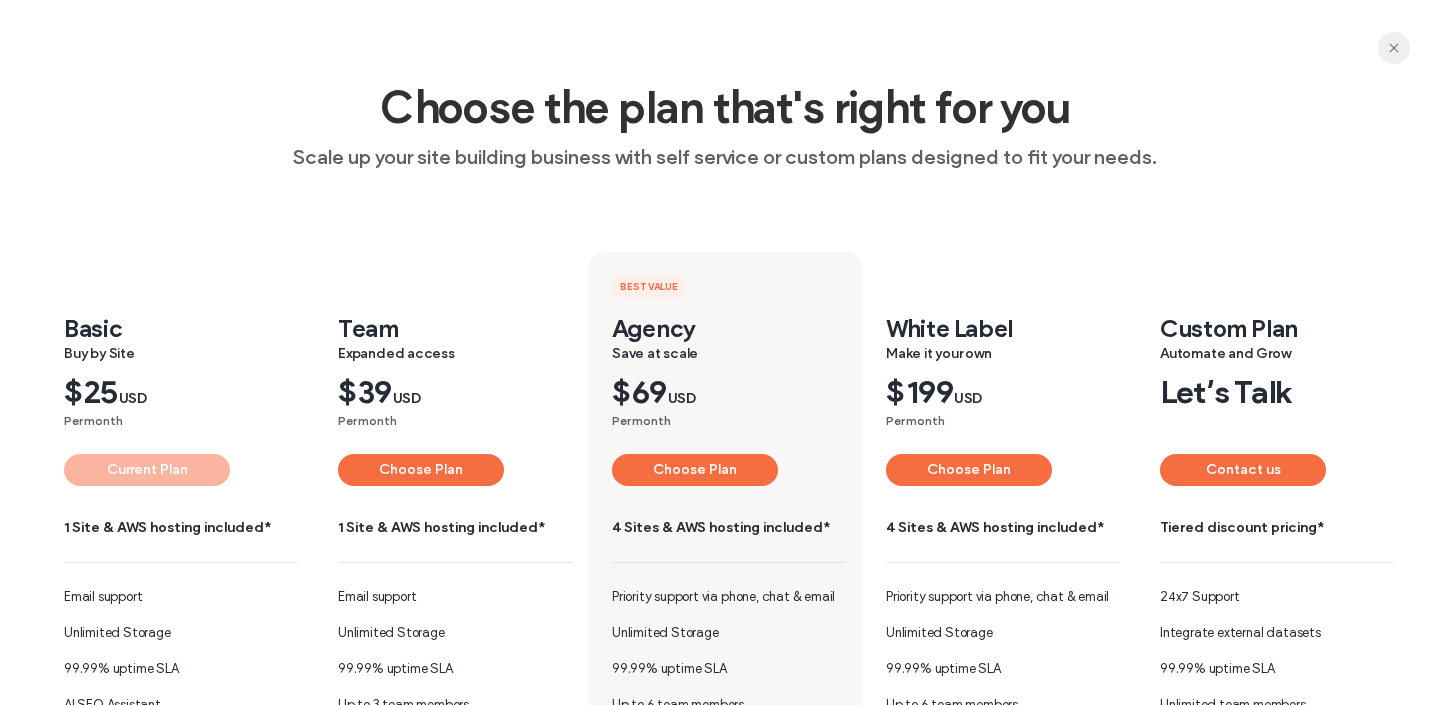 click 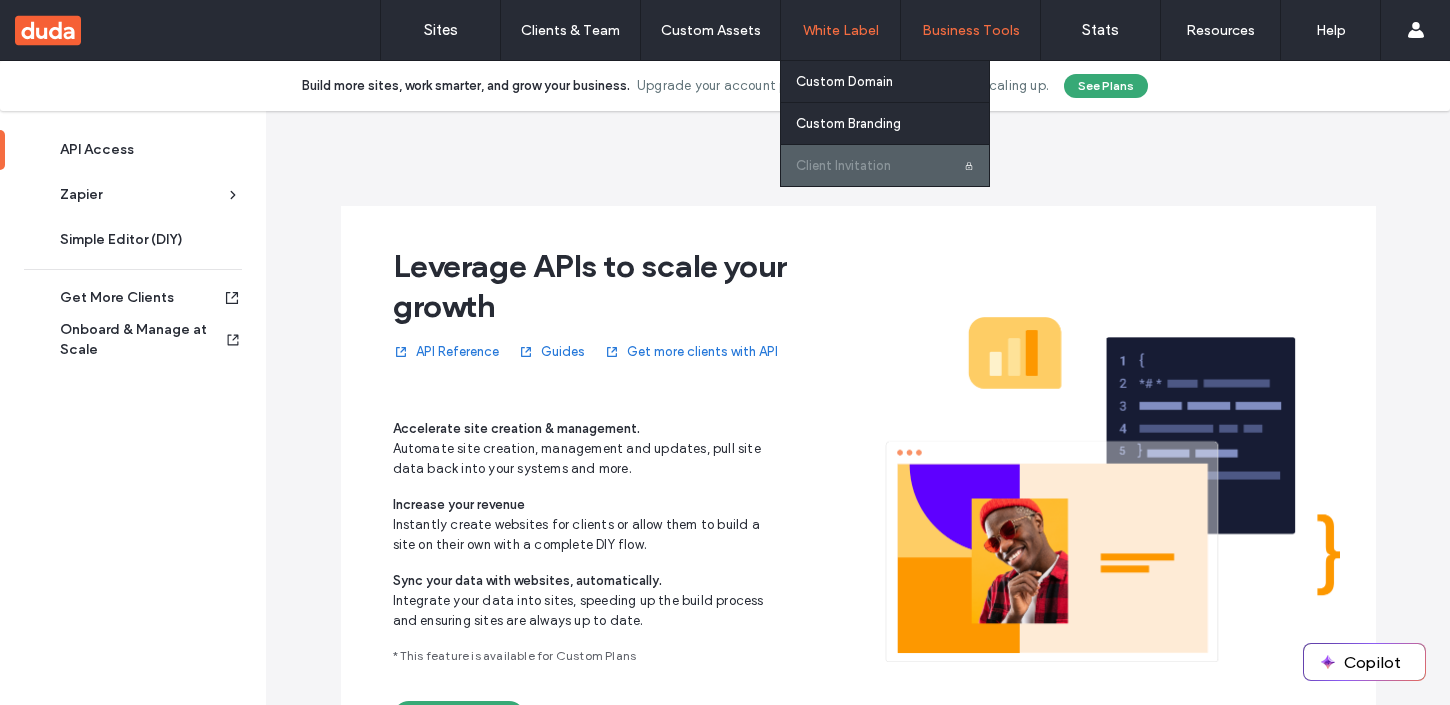 click on "White Label" at bounding box center (840, 30) 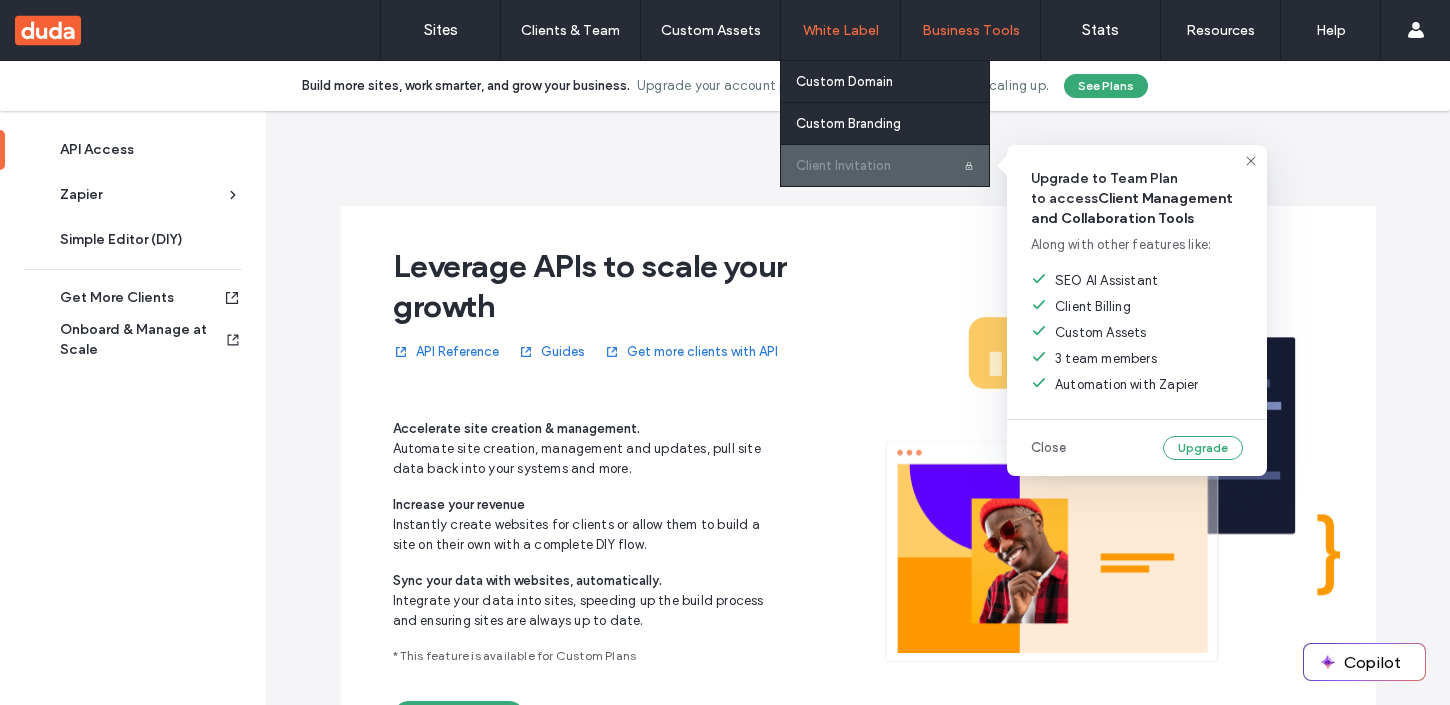 click at bounding box center [885, 165] 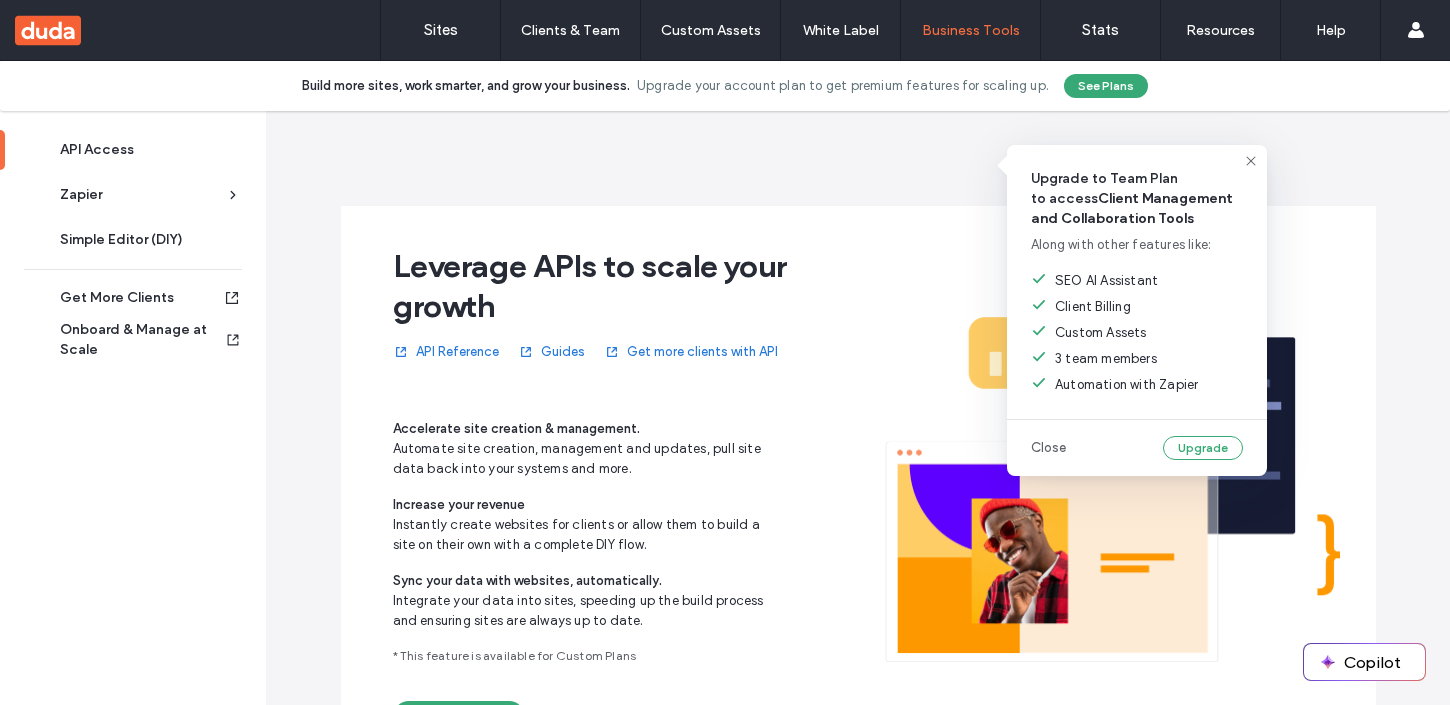 click 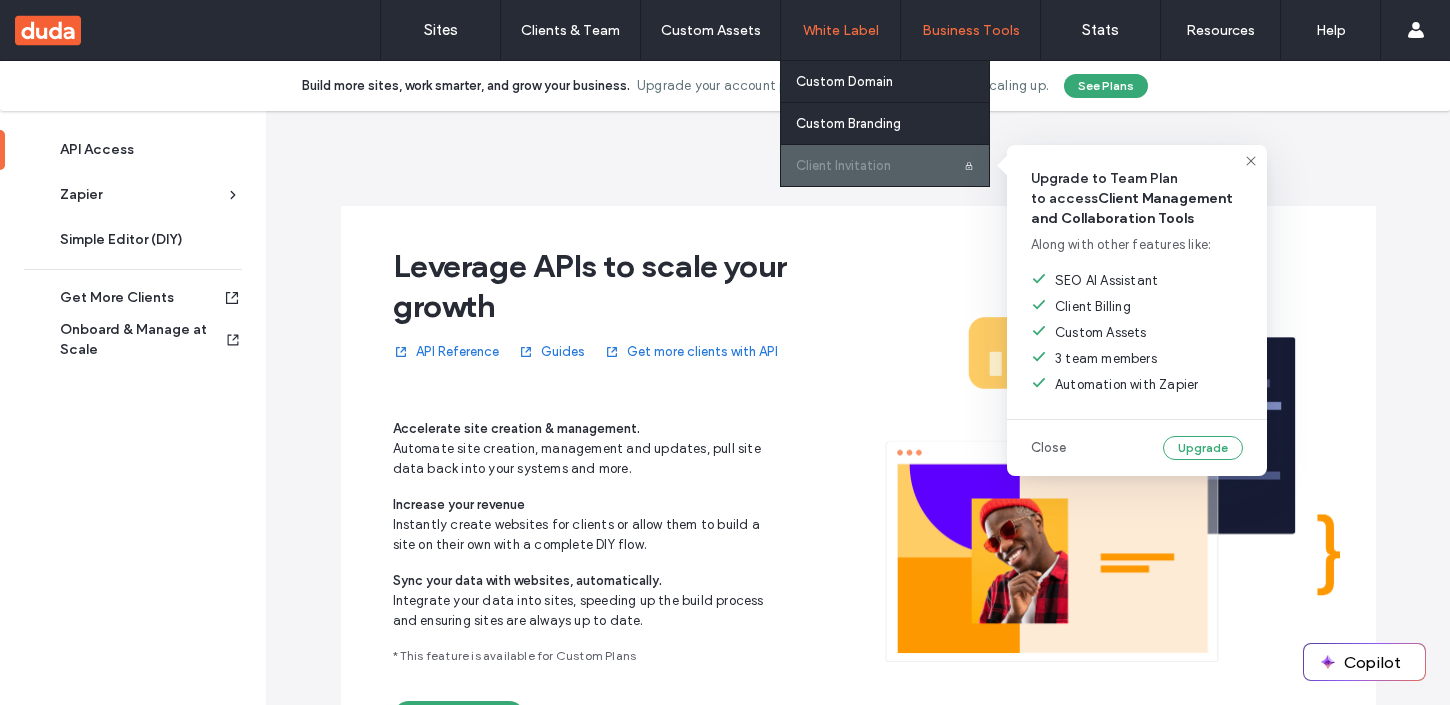 click at bounding box center [885, 165] 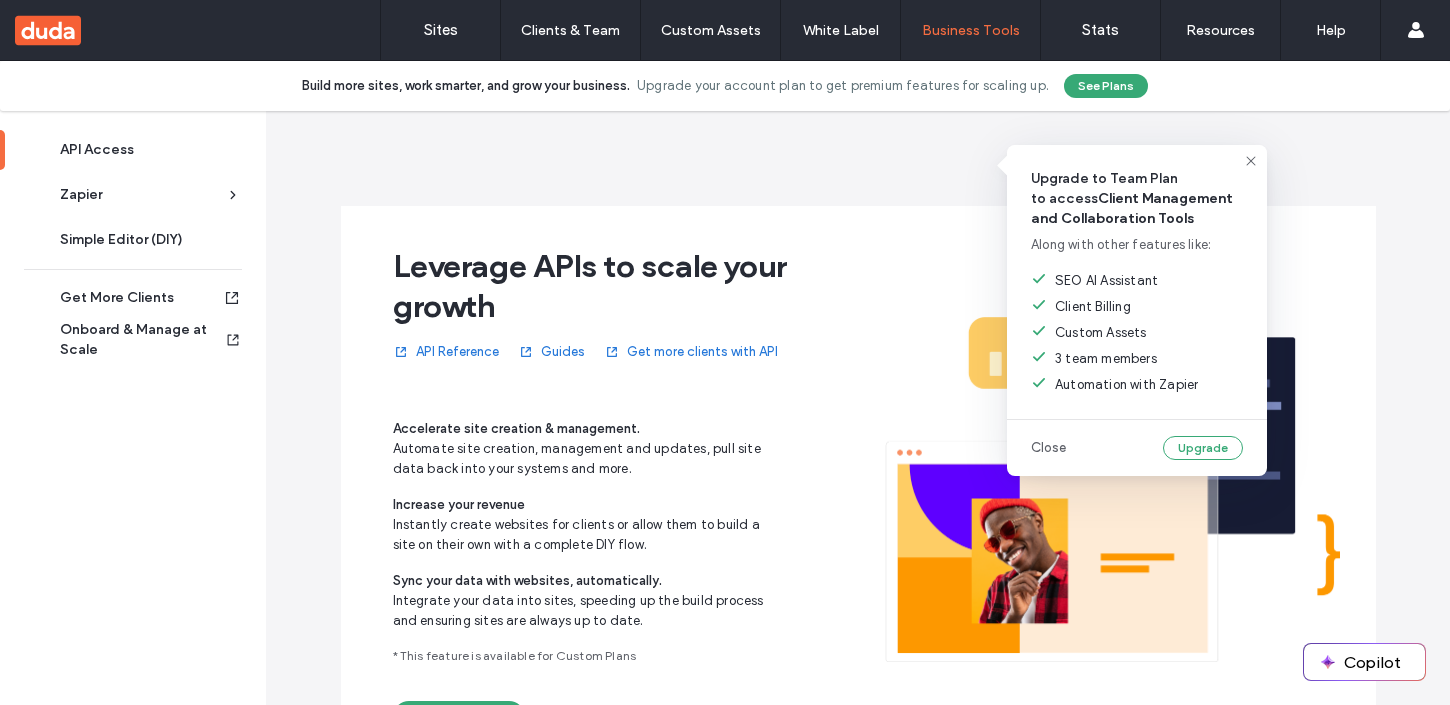 click on "Close Upgrade" at bounding box center (1137, 448) 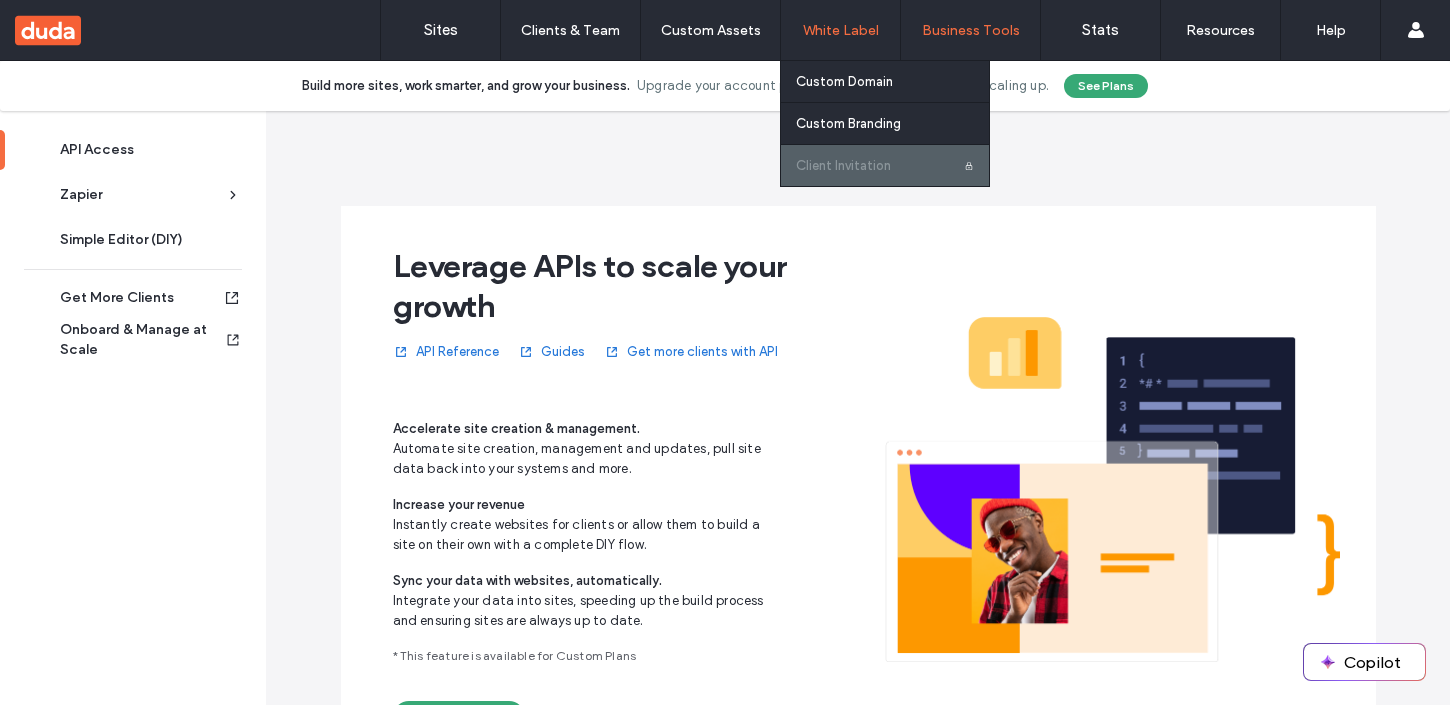 click on "White Label" at bounding box center [841, 30] 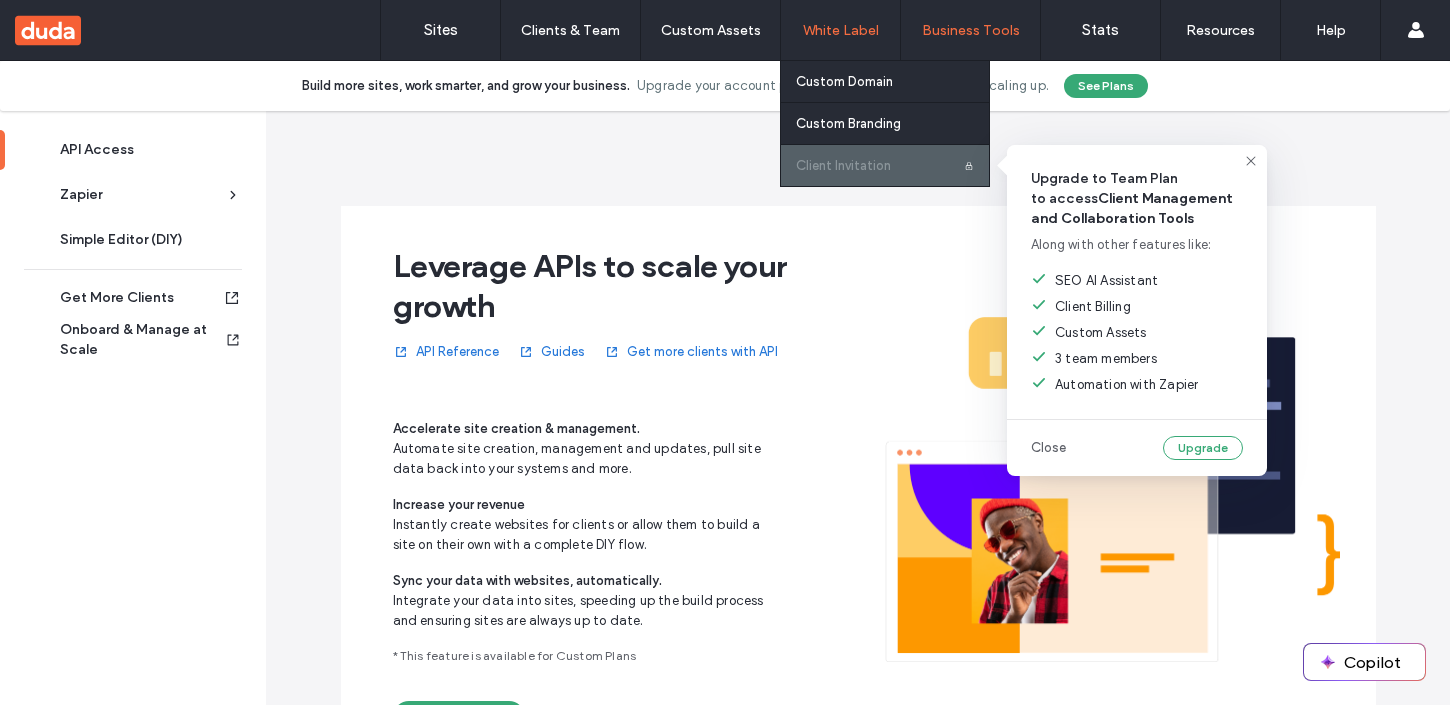 click at bounding box center (885, 165) 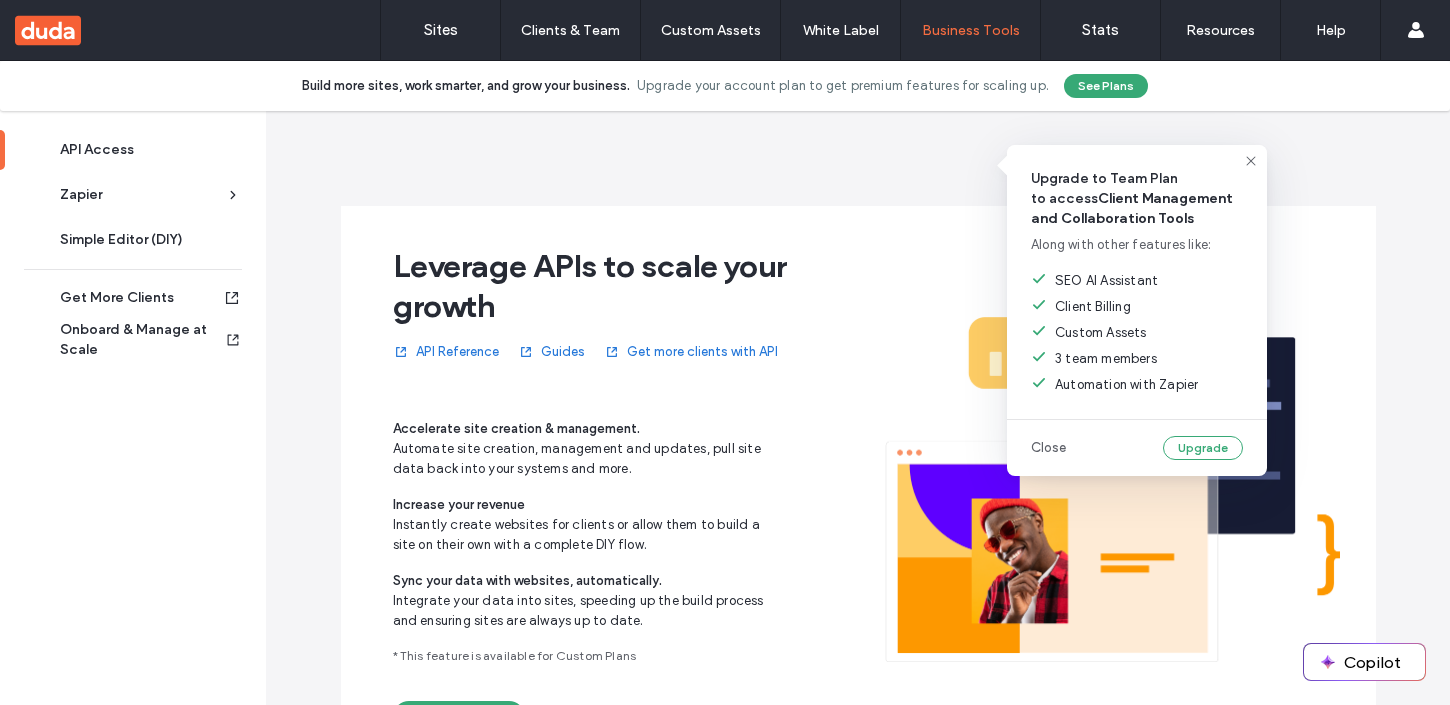 click on "Close" at bounding box center [1048, 448] 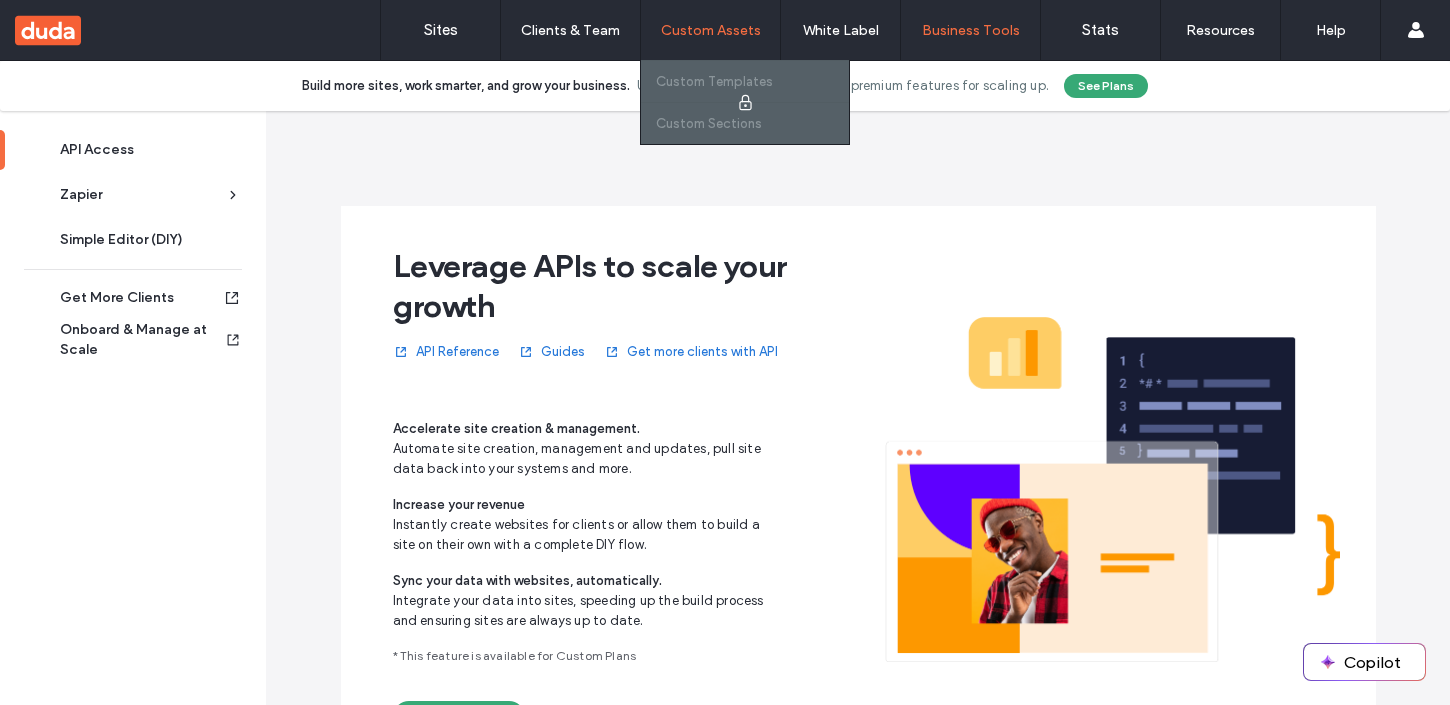 click on "Custom Assets" at bounding box center (711, 30) 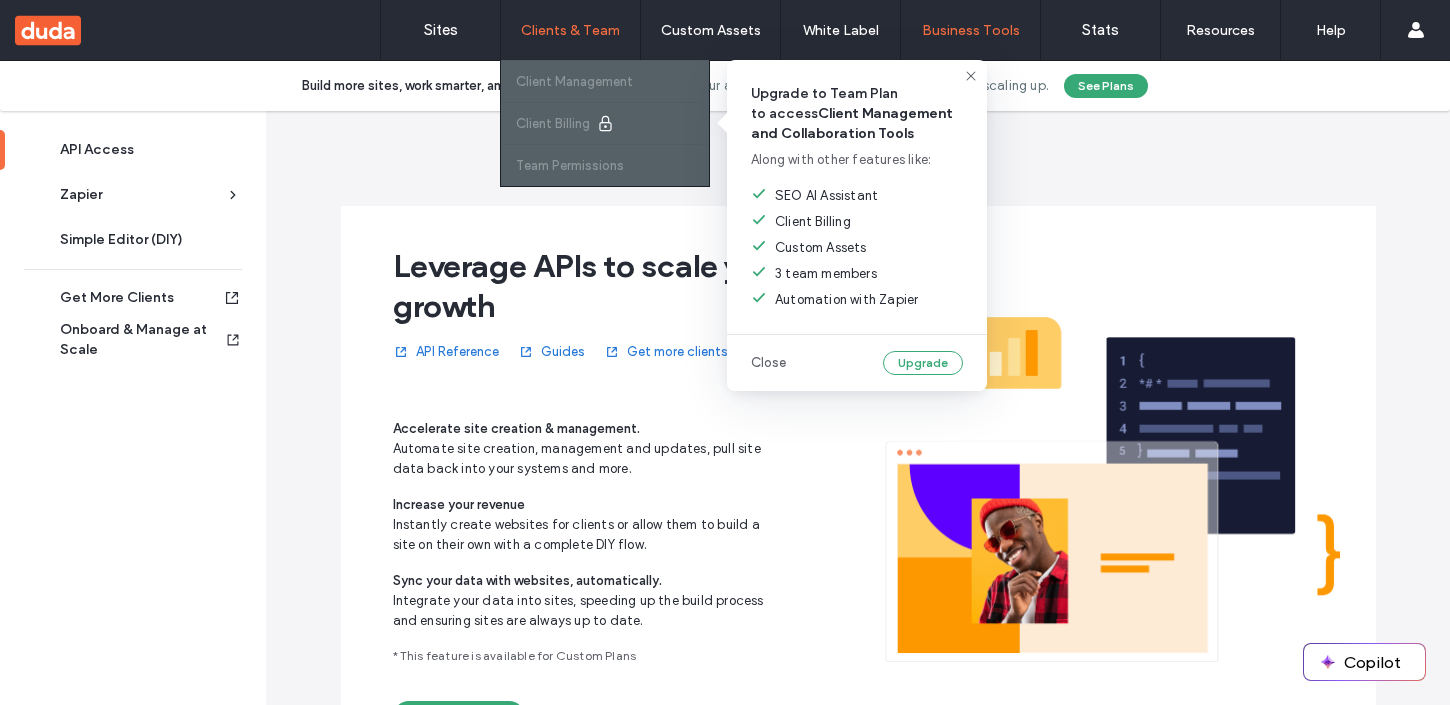 click at bounding box center (605, 123) 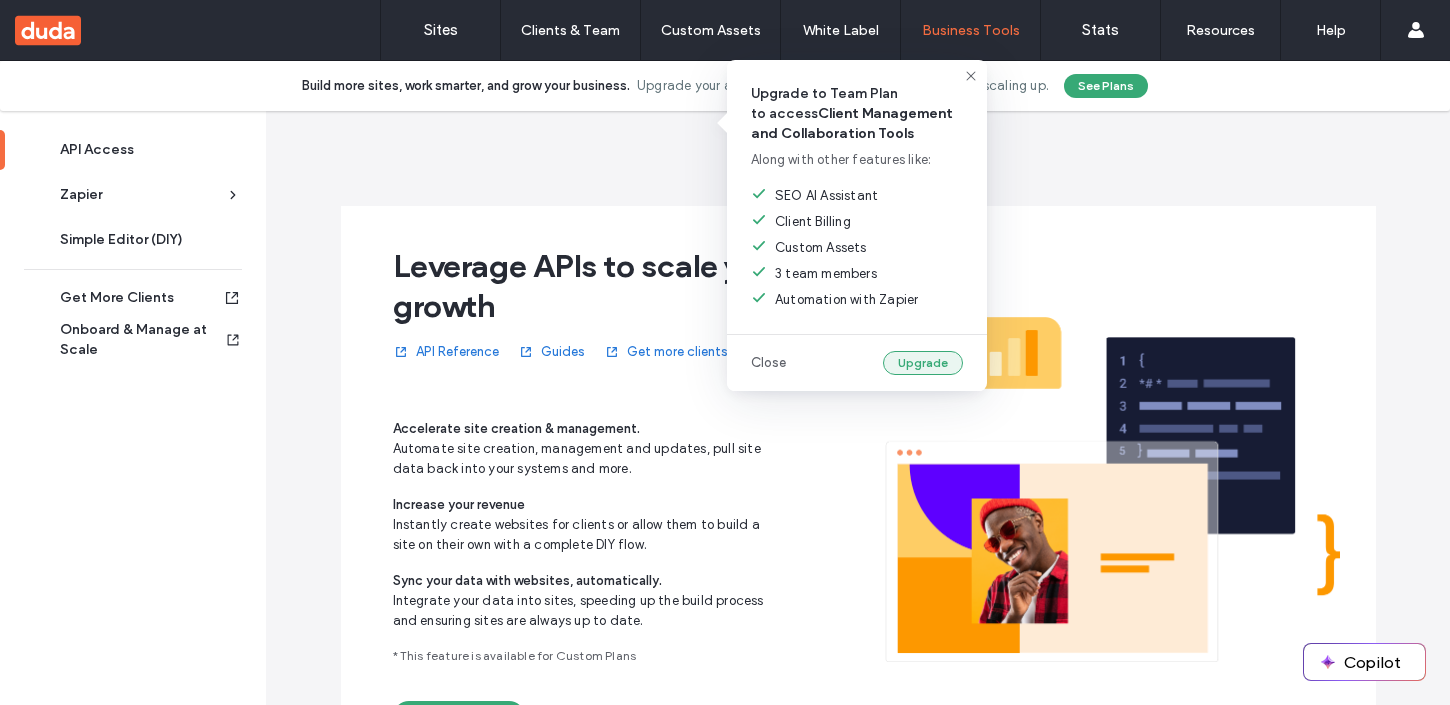 click on "Upgrade" at bounding box center [923, 363] 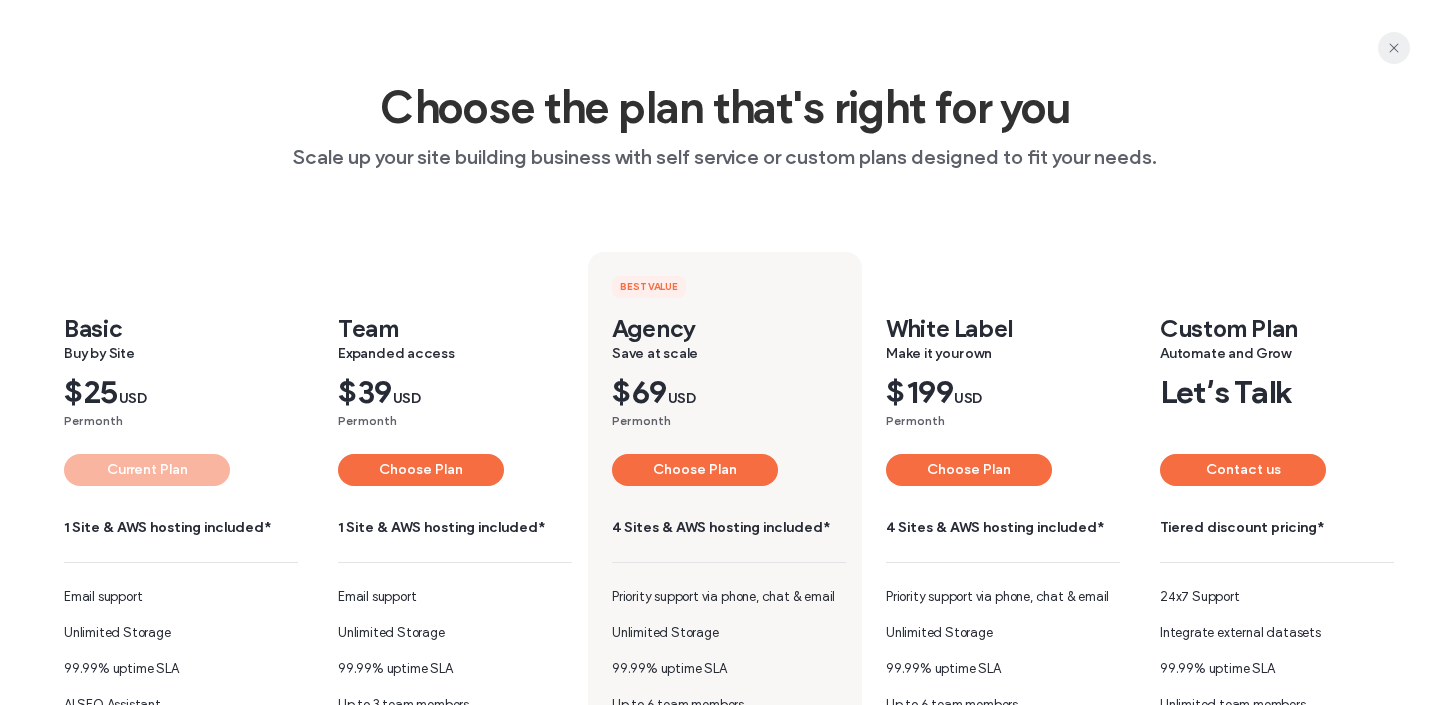 click at bounding box center [1394, 48] 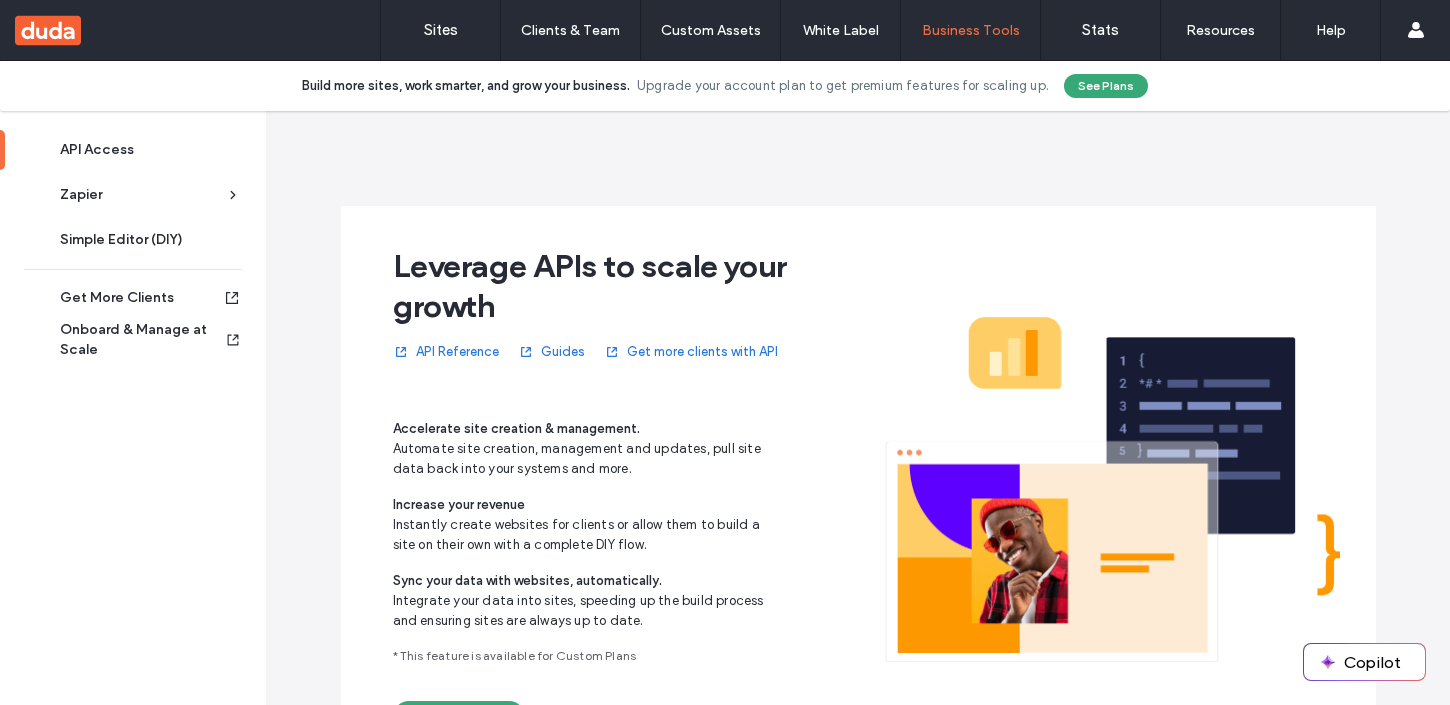 click on "Leverage APIs to scale your growth API Reference Guides Get more clients with API Accelerate site creation & management. Automate site creation, management and updates, pull site data back into your systems and more. Increase your revenue Instantly create websites for clients or allow them to build a site on their own with a complete DIY flow. Sync your data with websites, automatically. Integrate your data into sites, speeding up the build process and ensuring sites are always up to date. * This feature is available for Custom Plans Contact Sales" at bounding box center (858, 485) 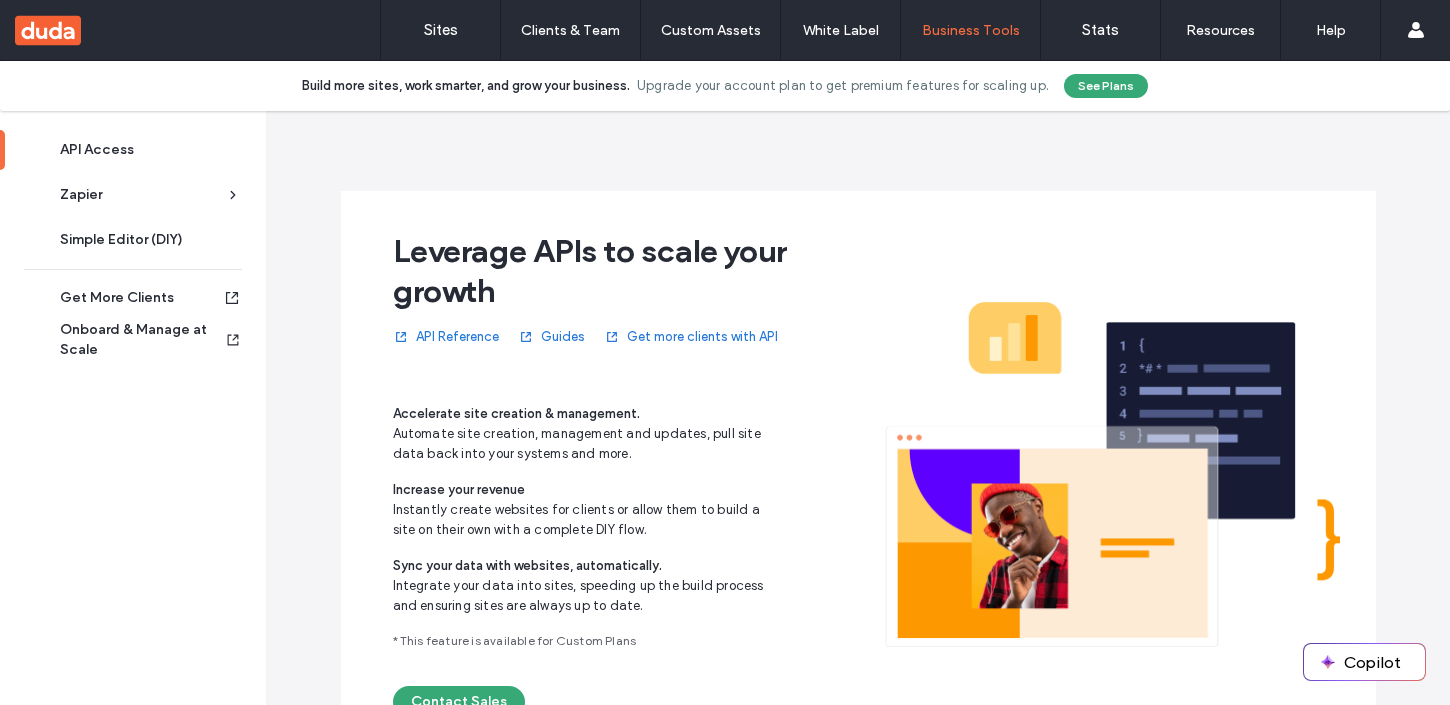 scroll, scrollTop: 0, scrollLeft: 0, axis: both 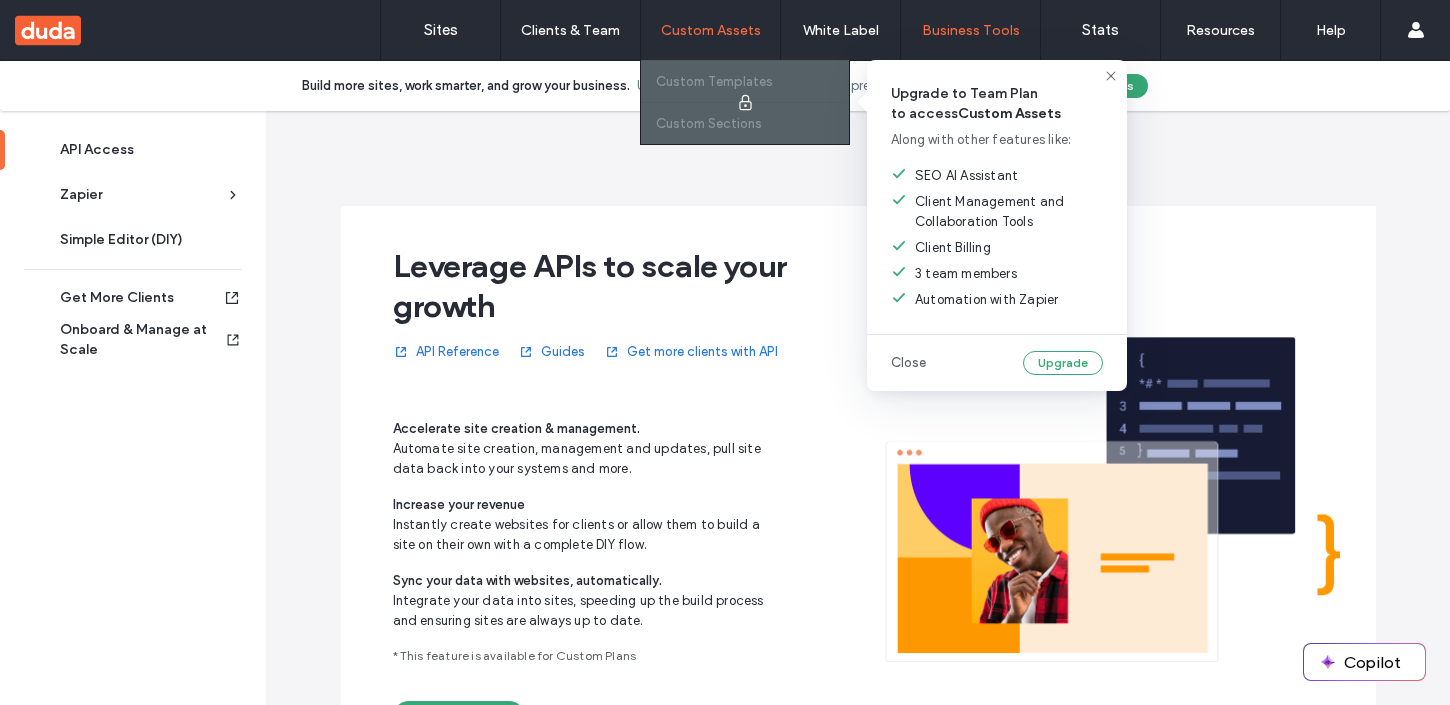 click at bounding box center (745, 102) 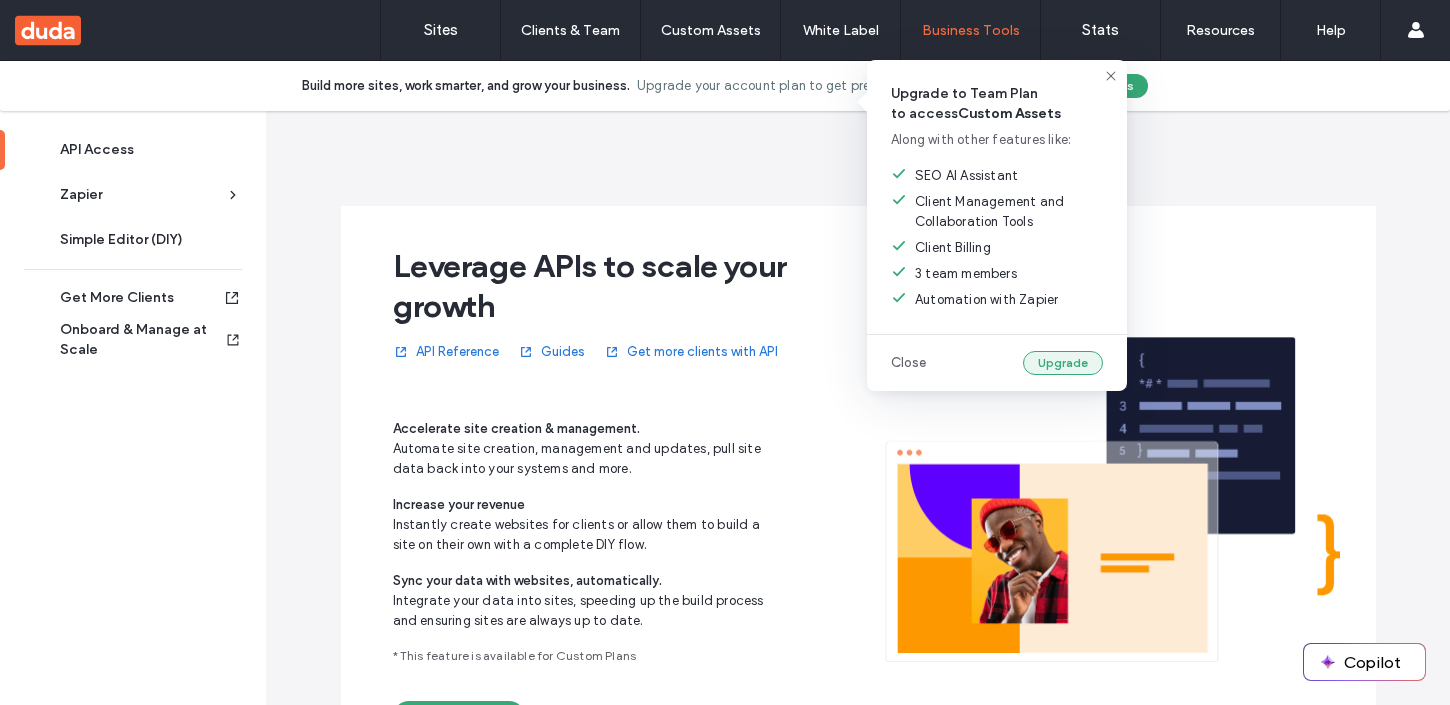 click on "Upgrade" at bounding box center [1063, 363] 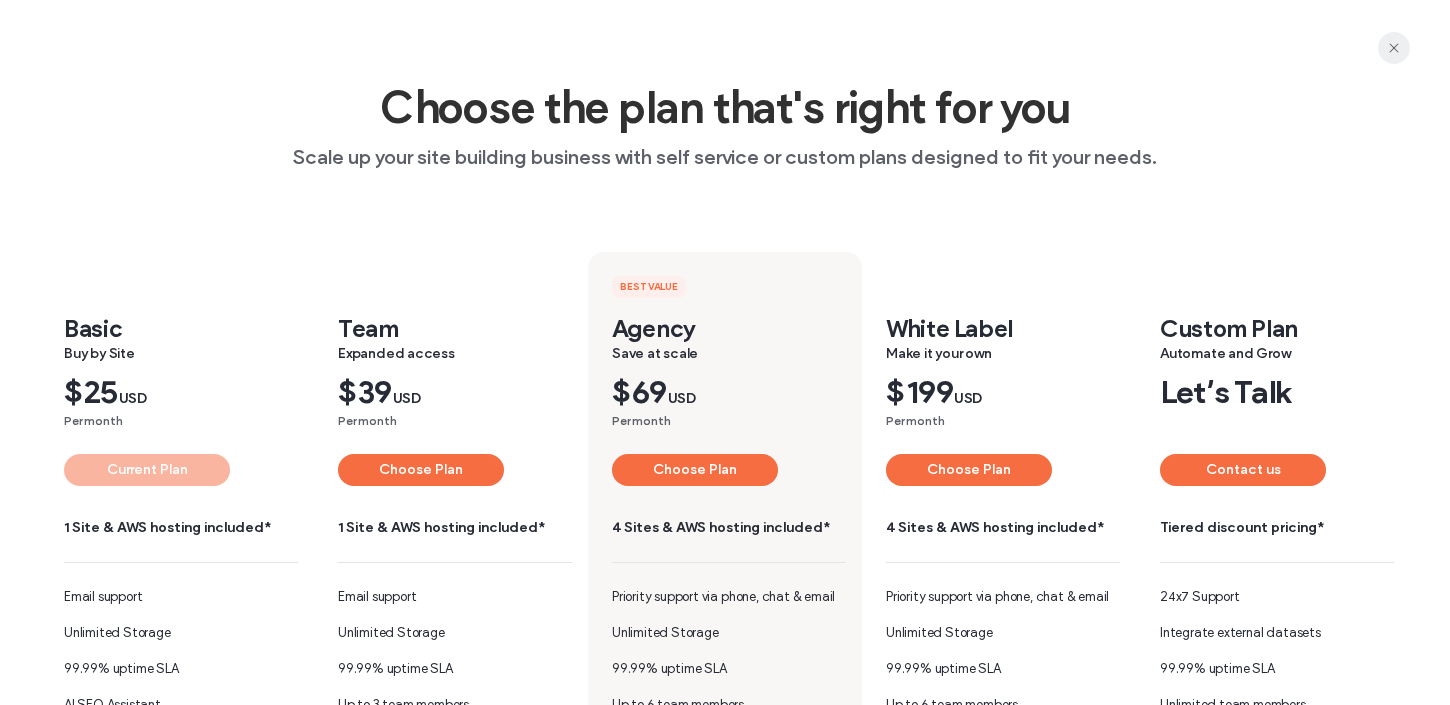click 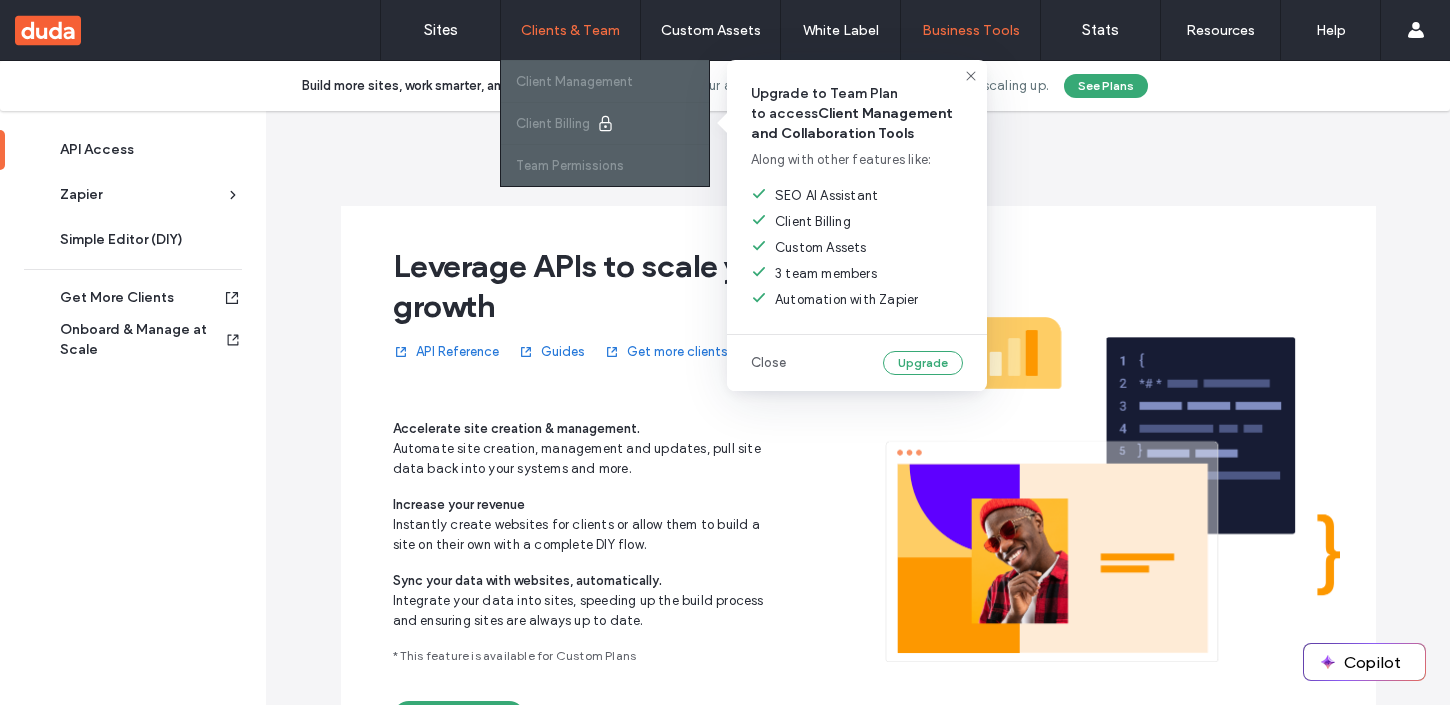 click at bounding box center [605, 123] 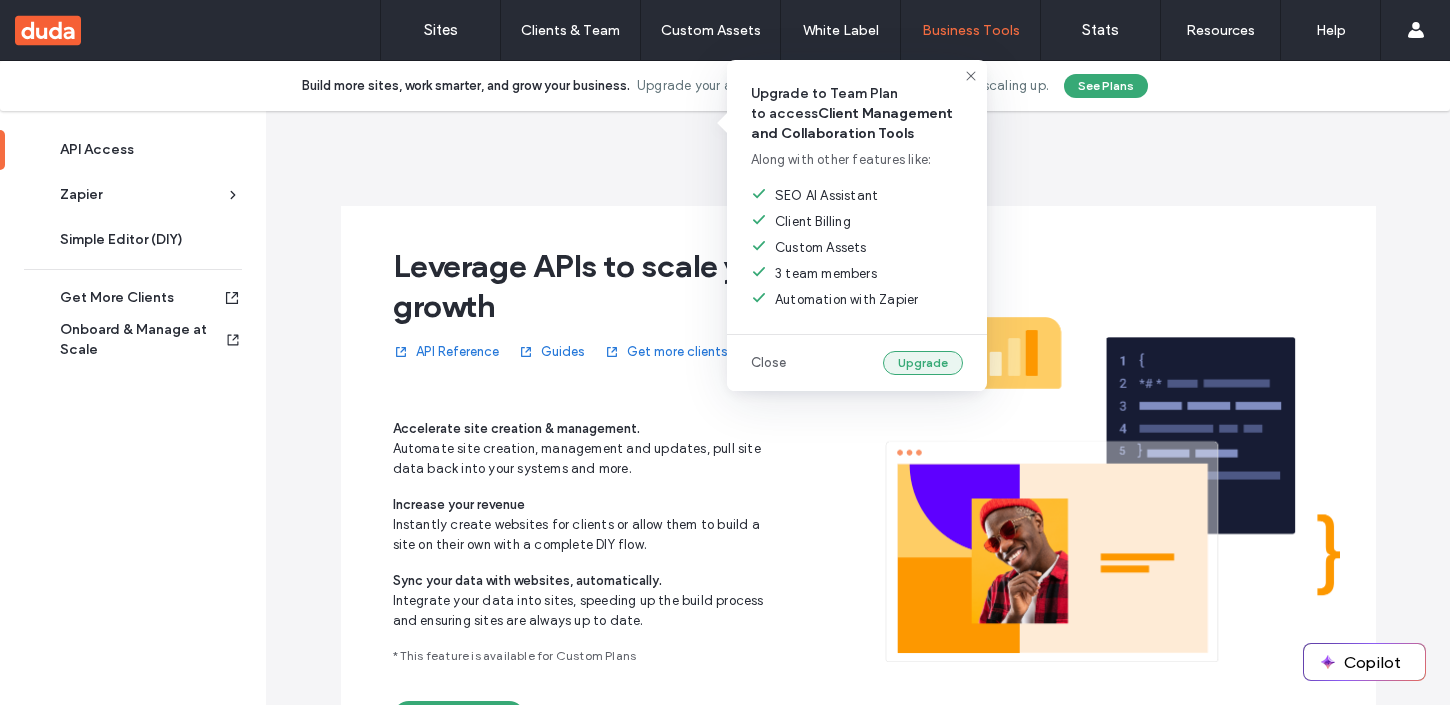 click on "Upgrade" at bounding box center [923, 363] 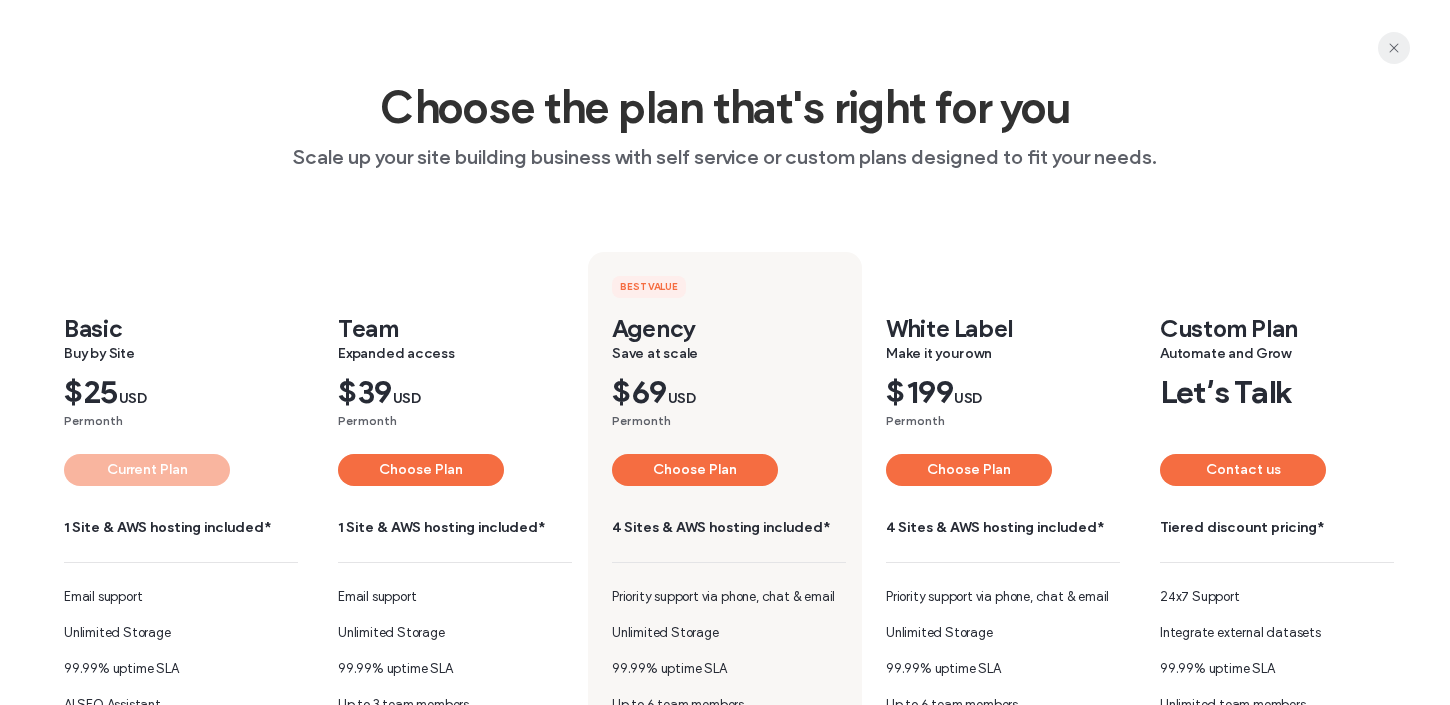 click 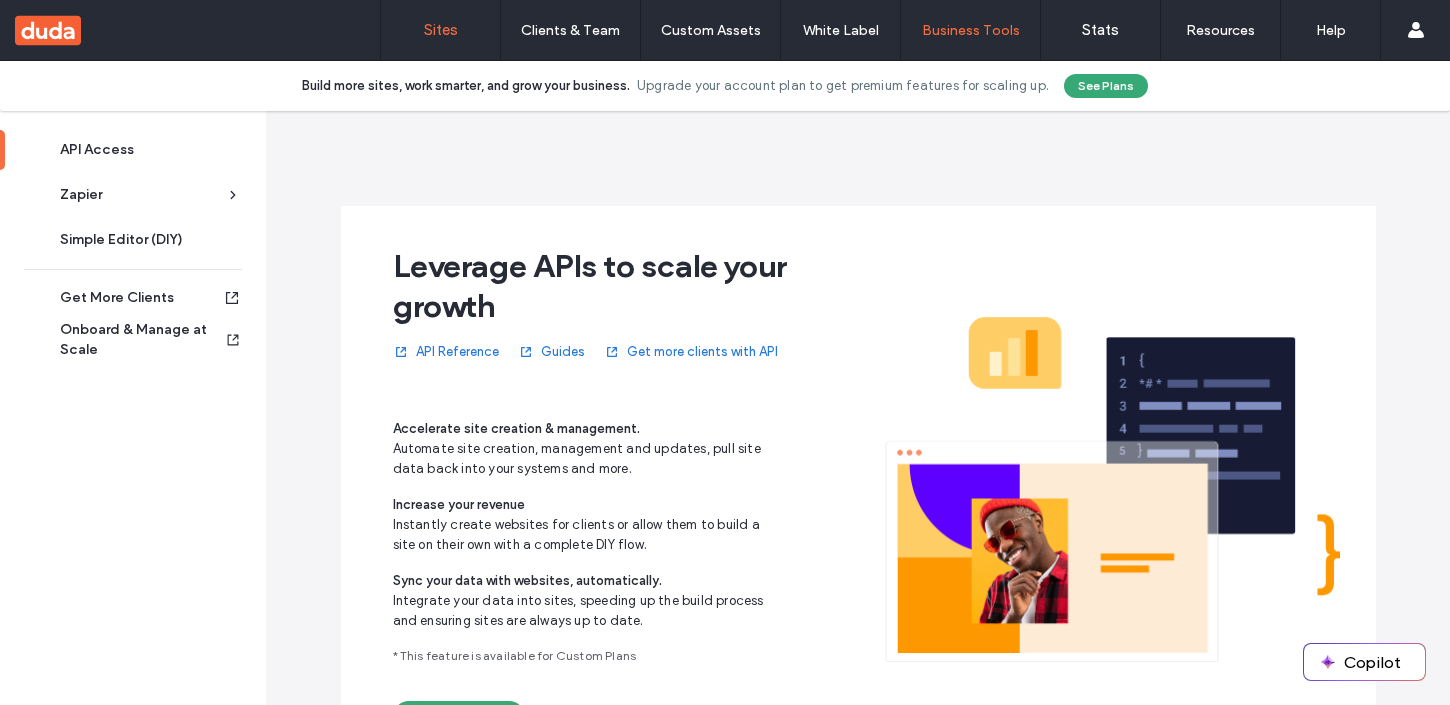 click on "Sites" at bounding box center [440, 30] 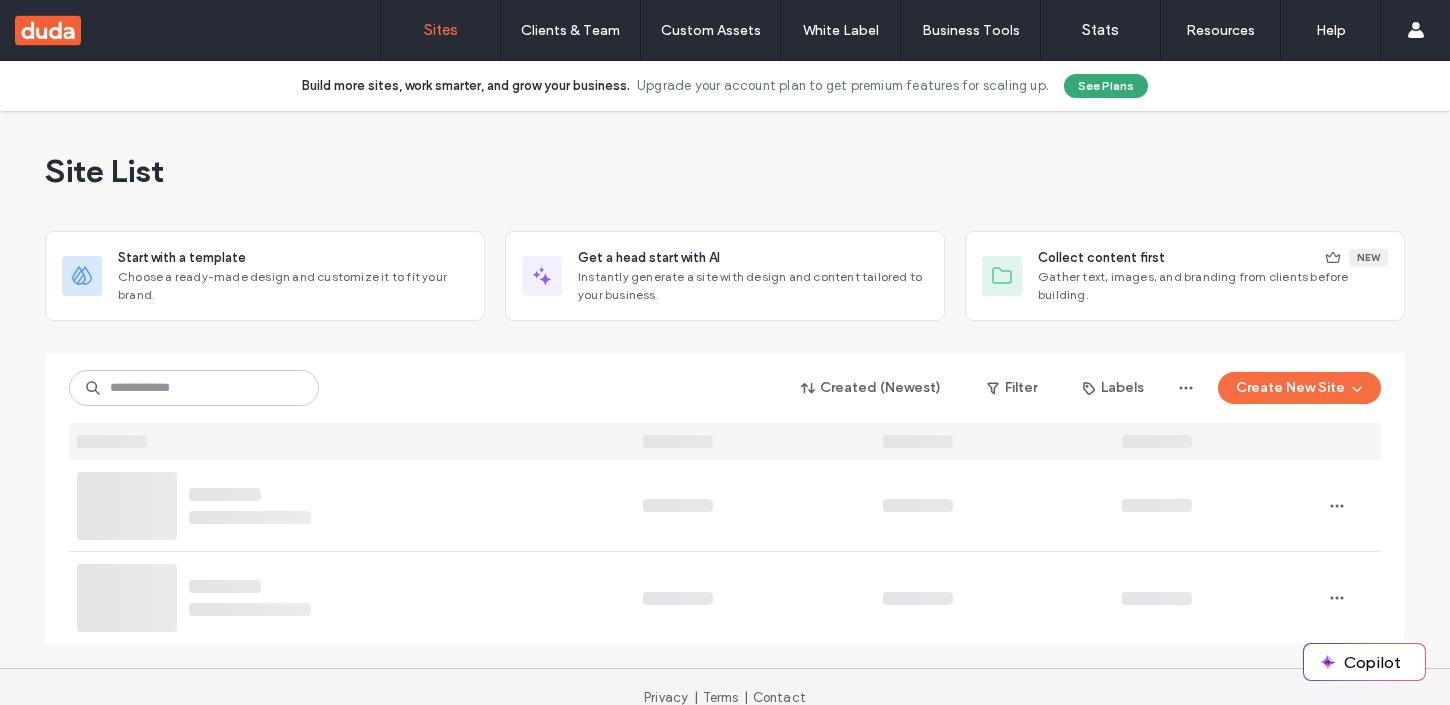 click on "Sites" at bounding box center (441, 30) 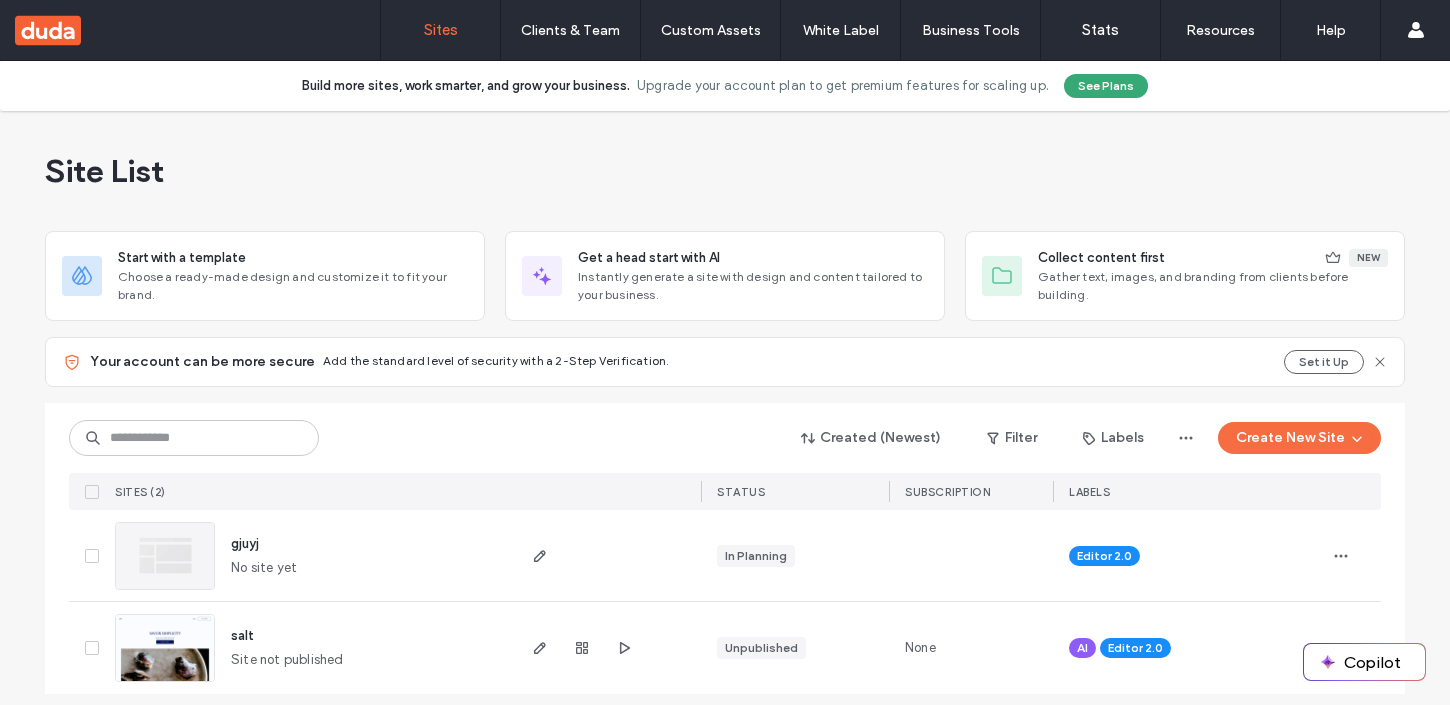 click on "salt" at bounding box center (242, 635) 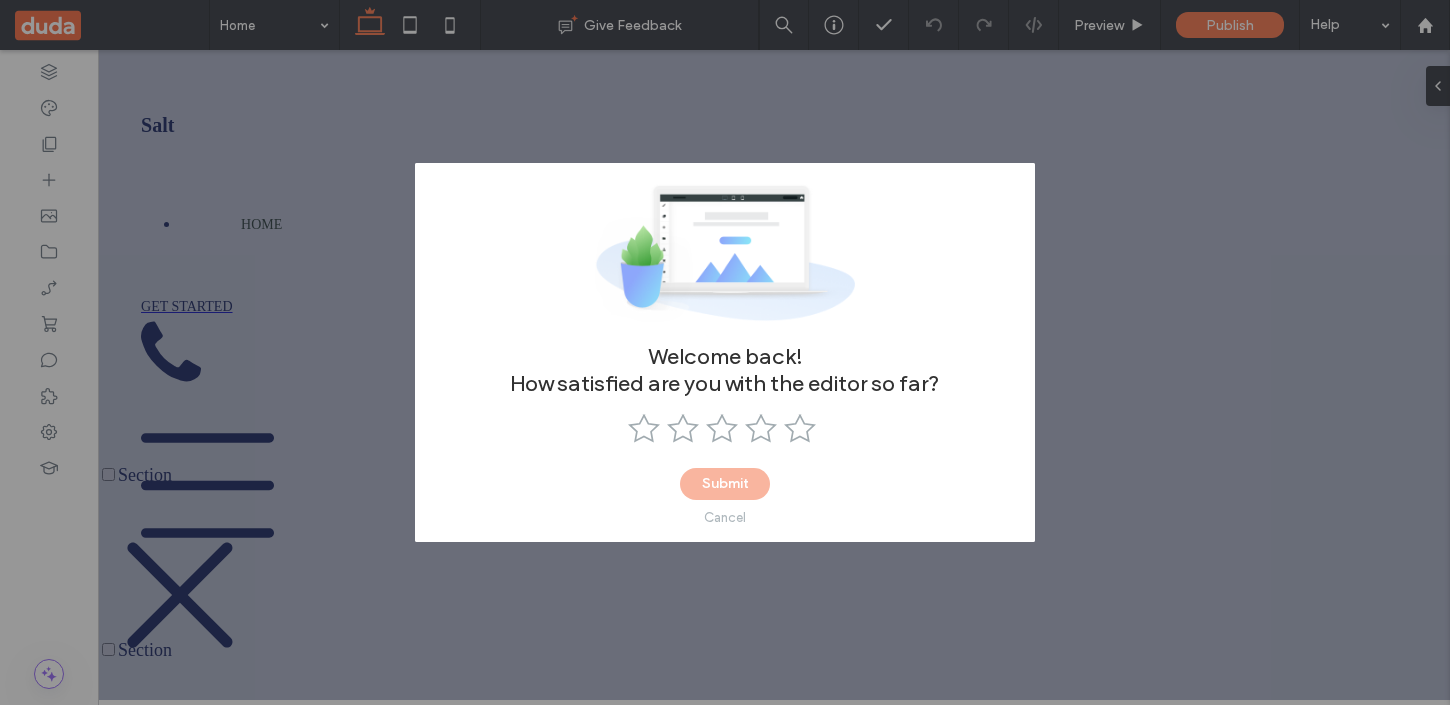 scroll, scrollTop: 0, scrollLeft: 0, axis: both 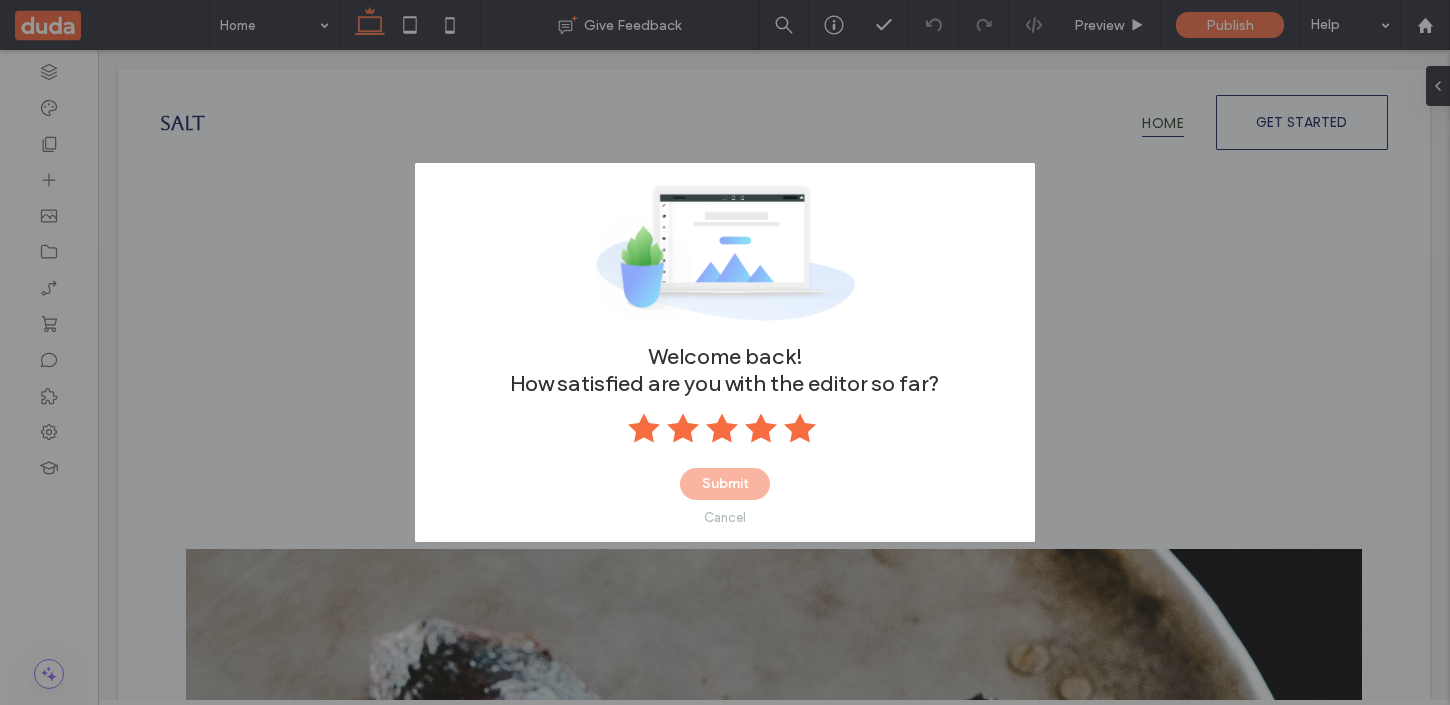 click 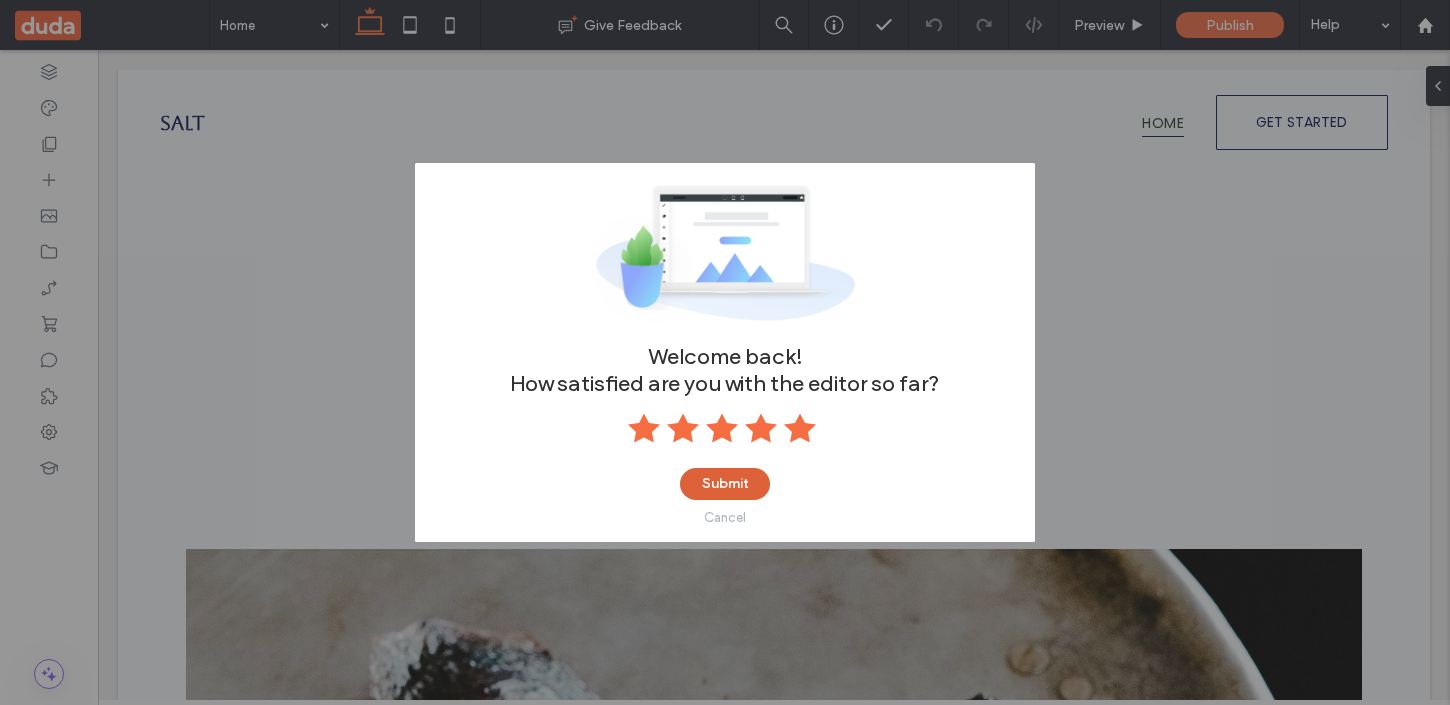 click on "Submit" at bounding box center (725, 484) 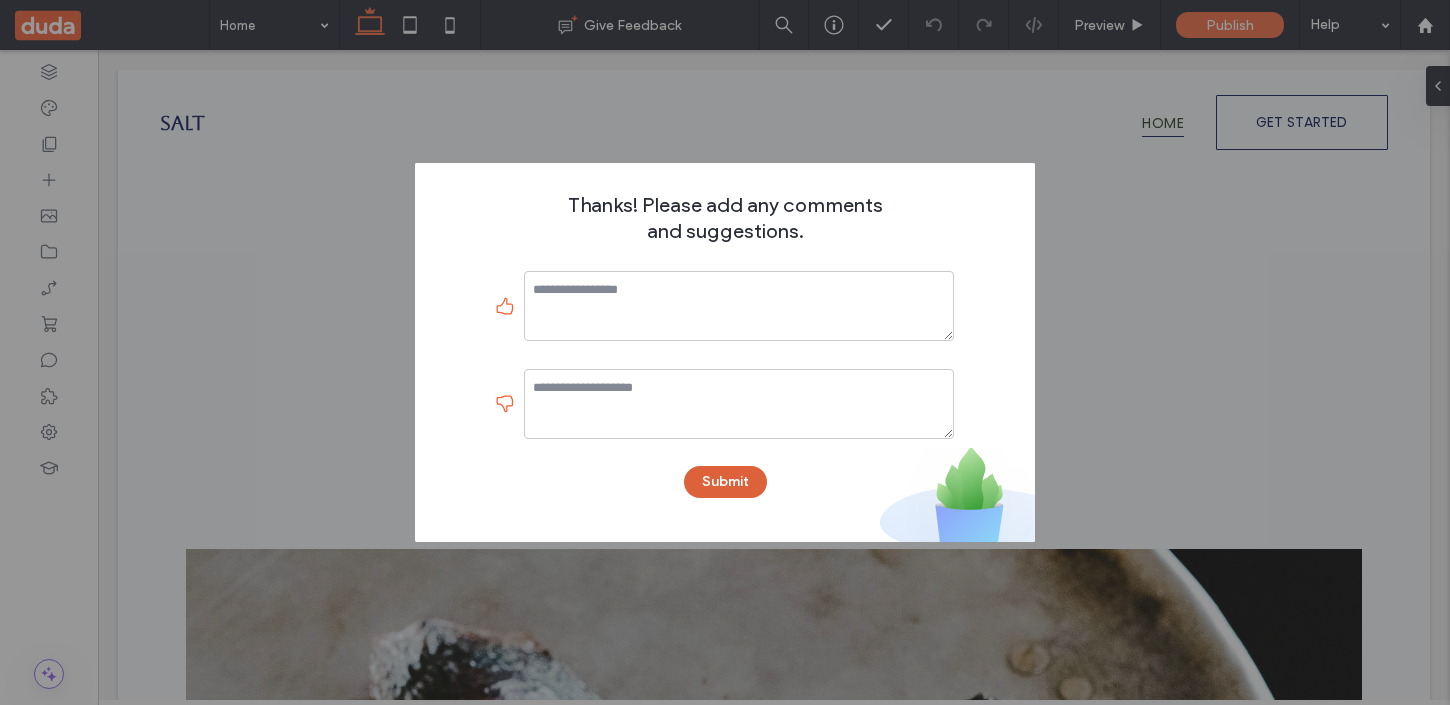 click on "Submit" at bounding box center [725, 482] 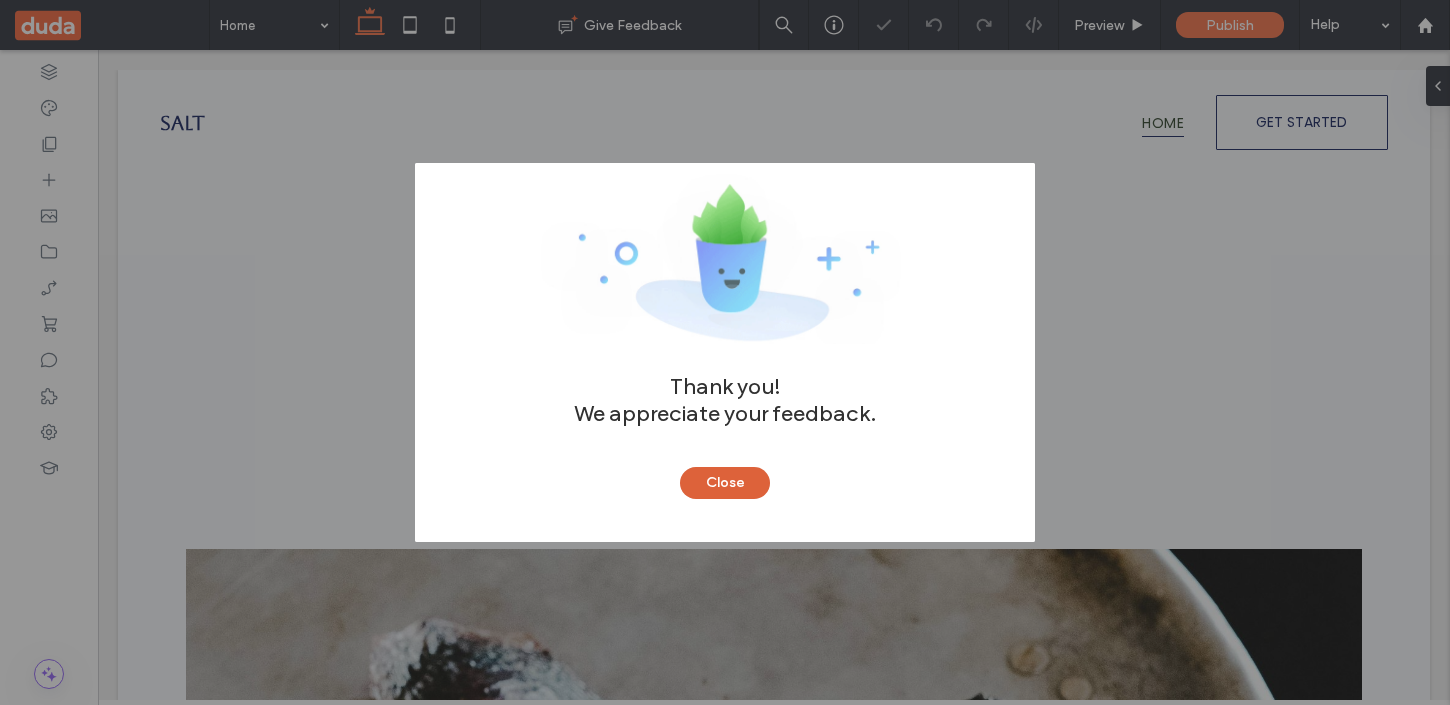 click on "Close" at bounding box center (725, 483) 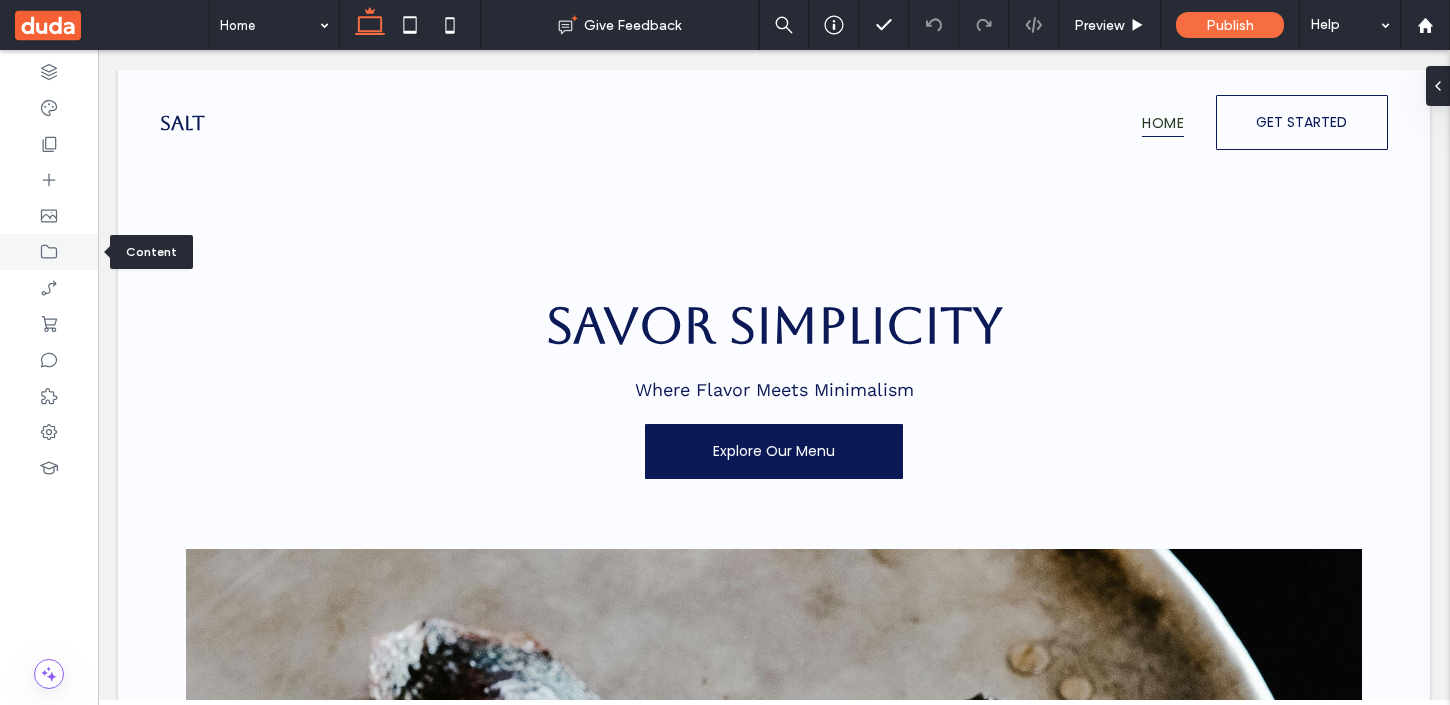 click 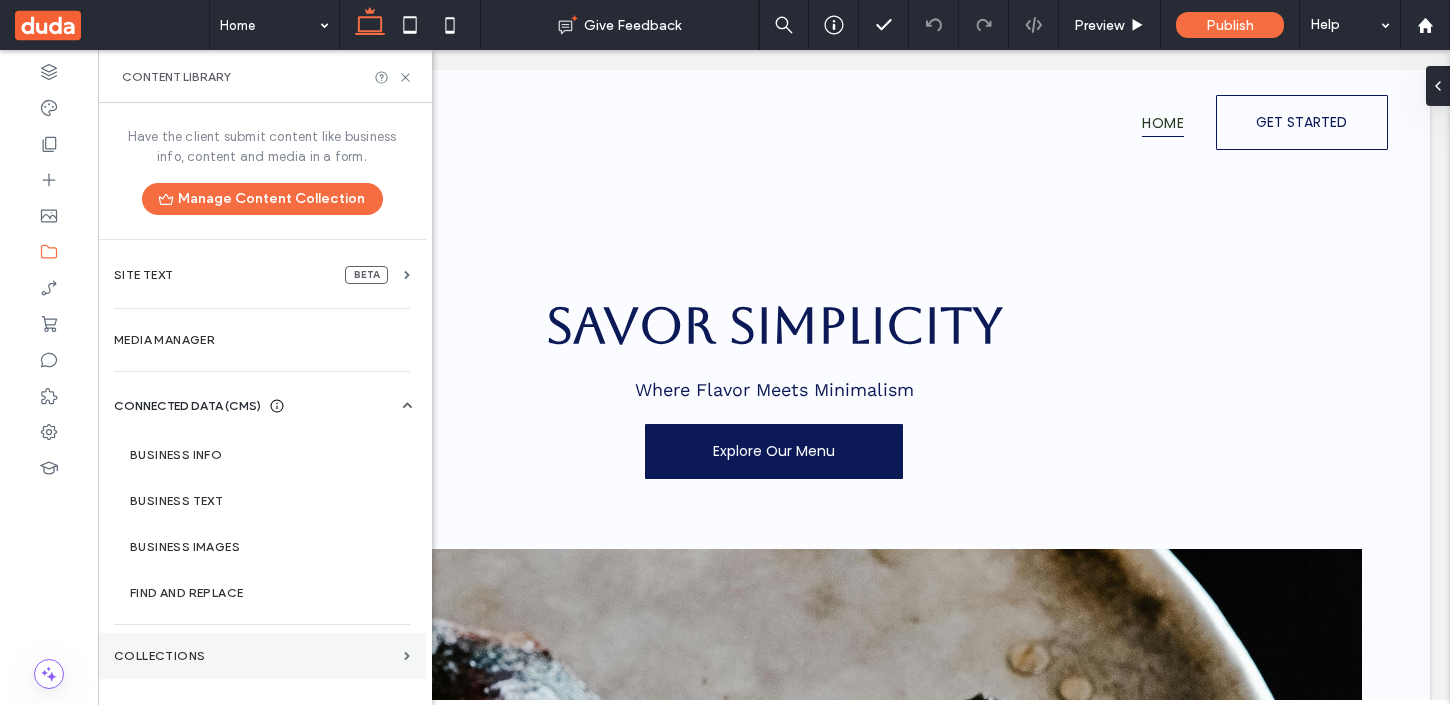 click on "Collections" at bounding box center (262, 656) 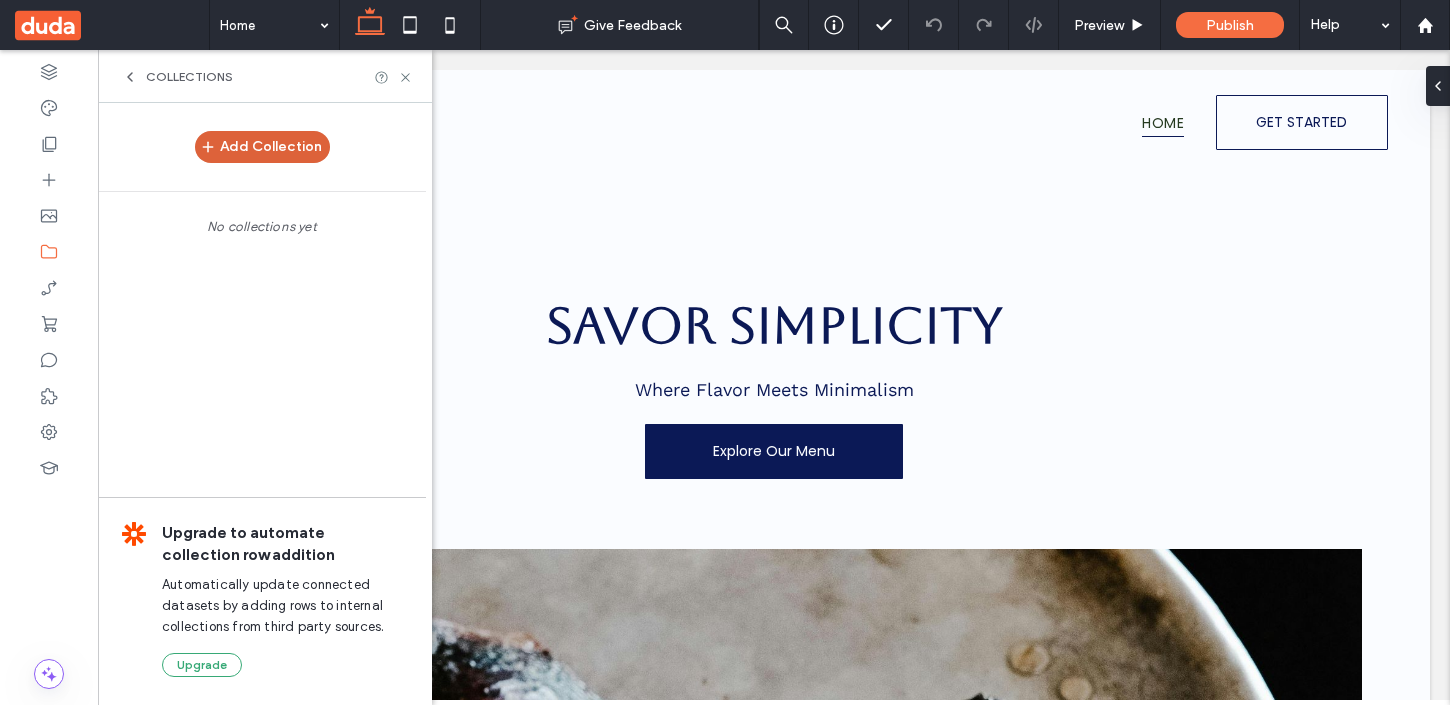 click on "Add Collection" at bounding box center (262, 147) 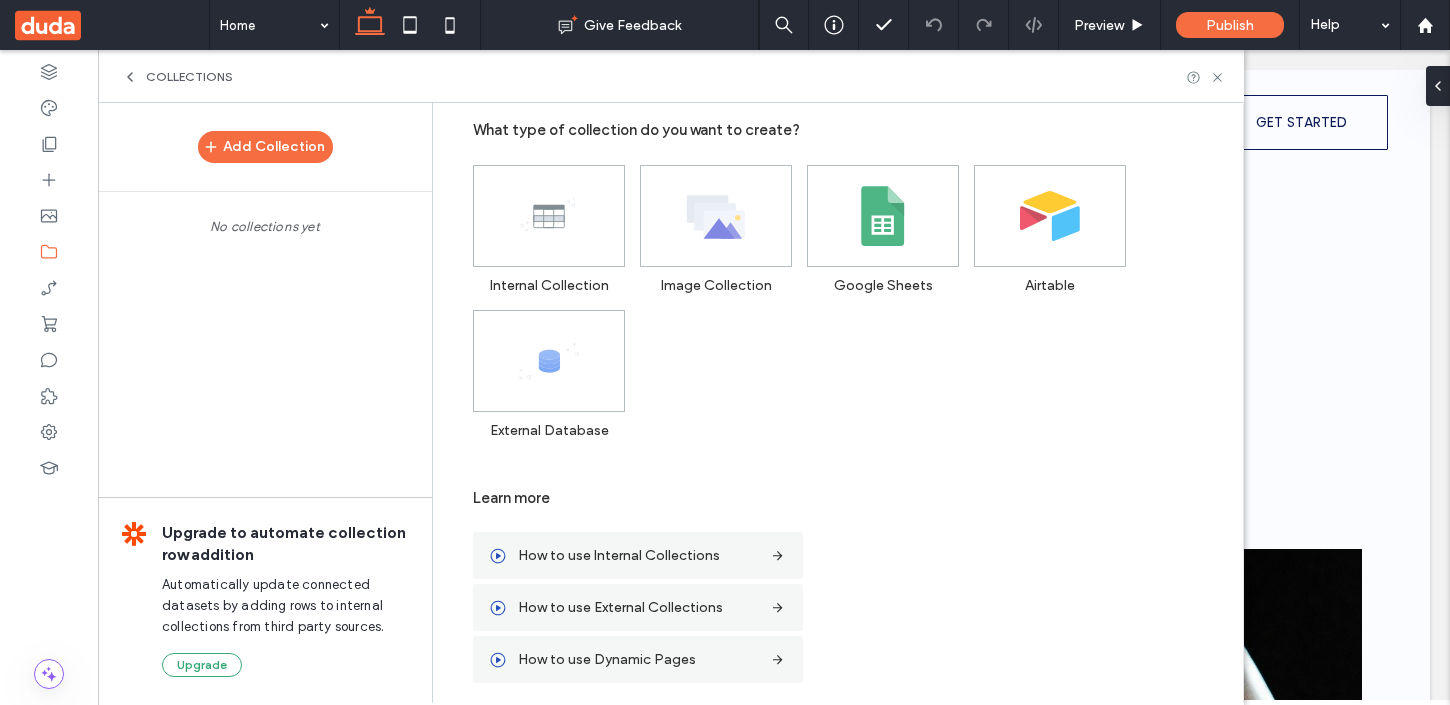scroll, scrollTop: 0, scrollLeft: 0, axis: both 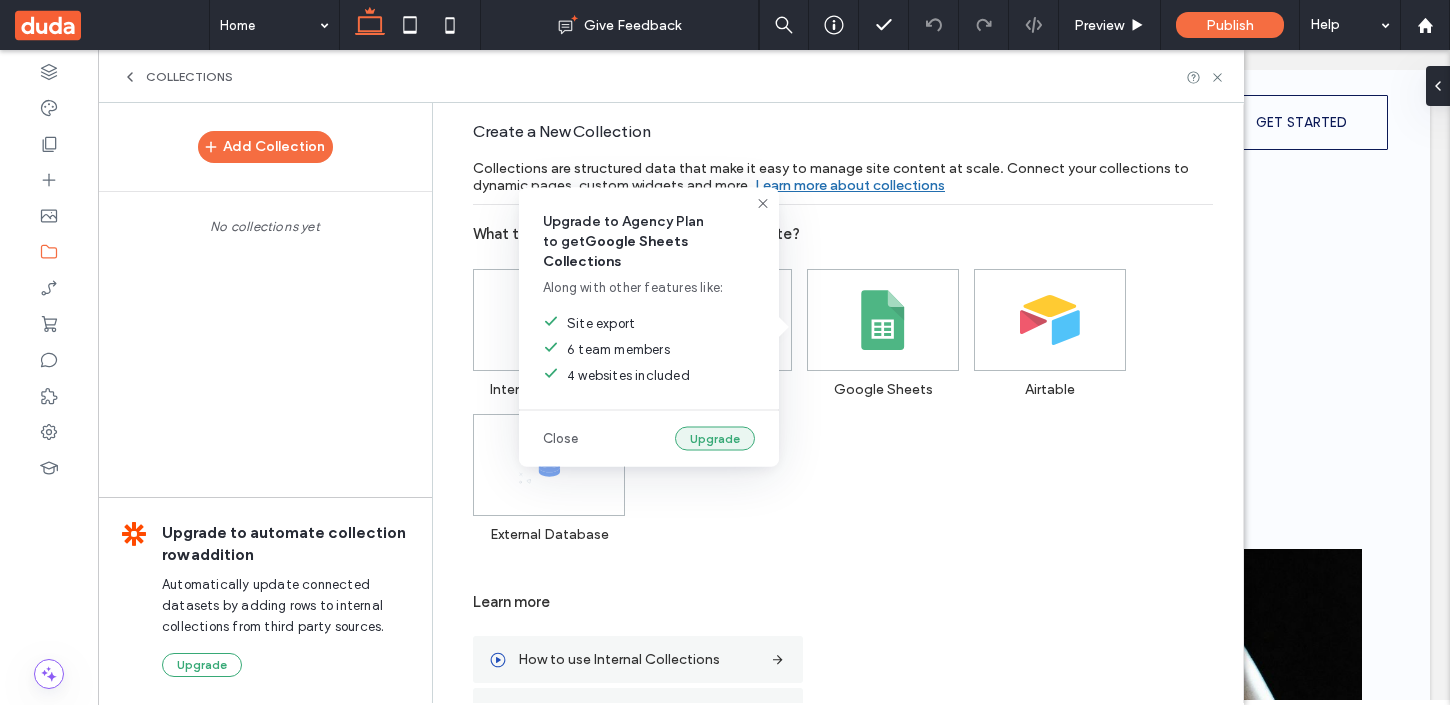 click on "Upgrade" at bounding box center [715, 439] 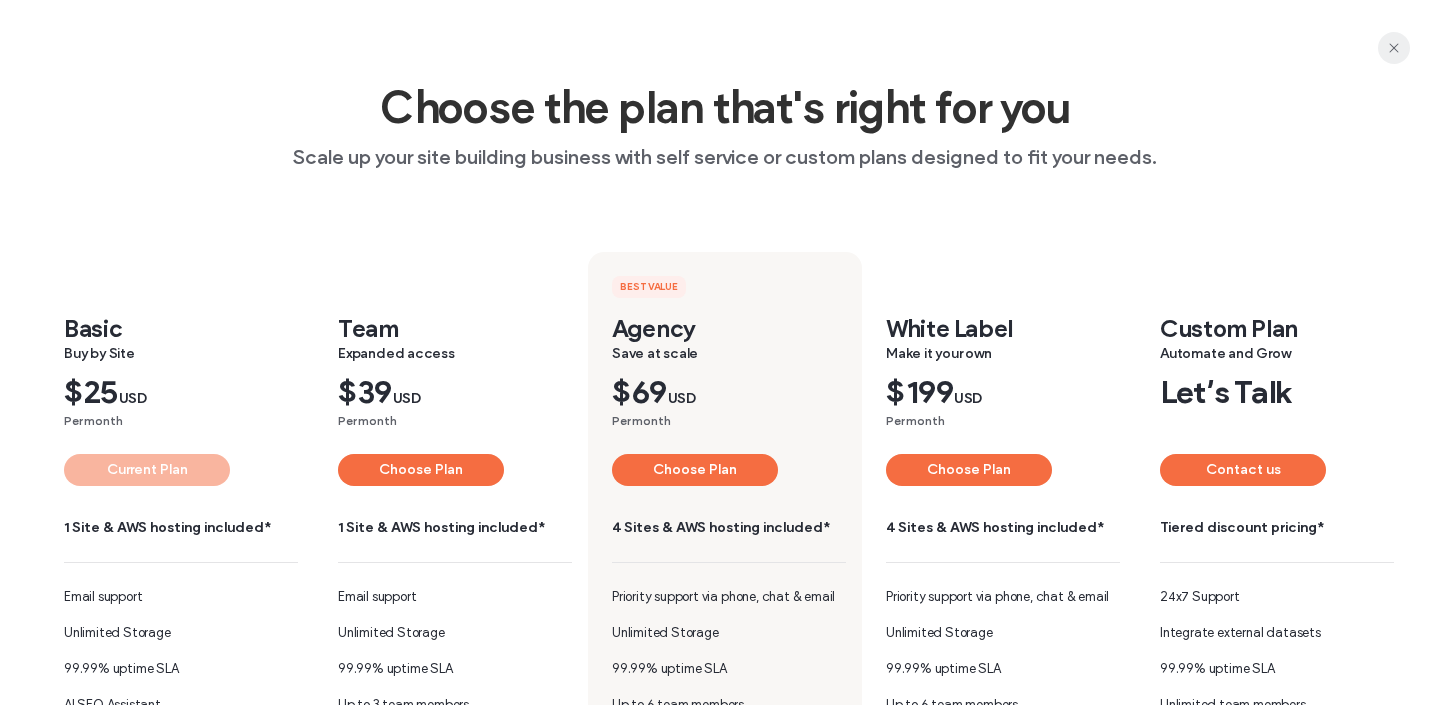 click 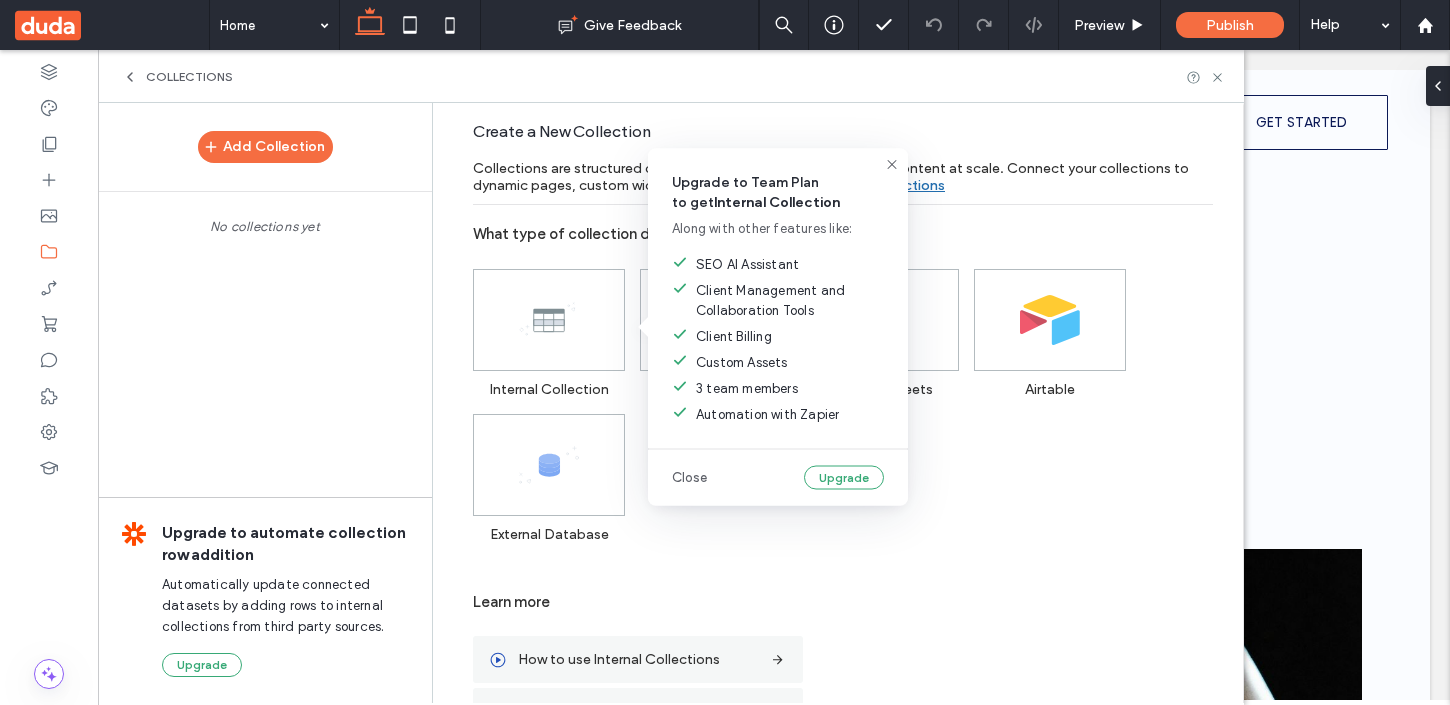click on "Internal Collection" at bounding box center [556, 325] 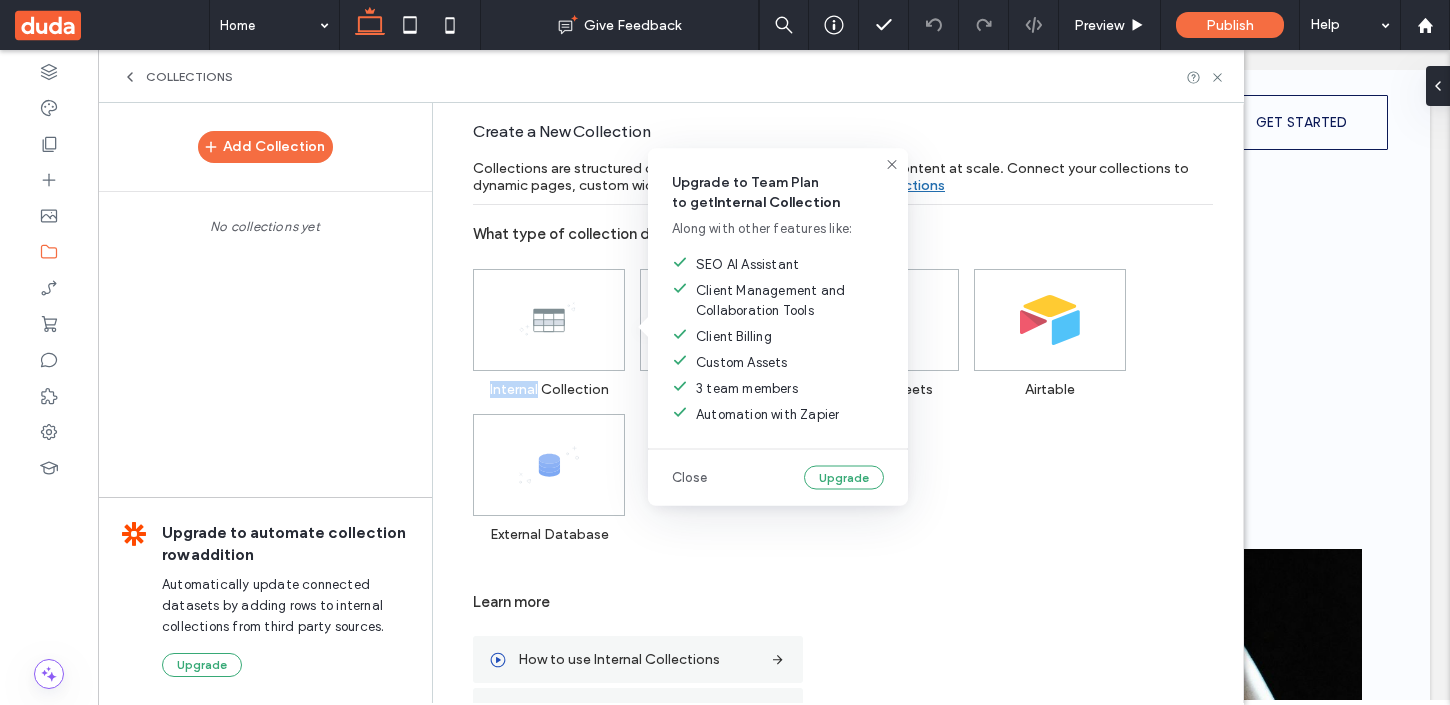 click on "Internal Collection" at bounding box center [556, 325] 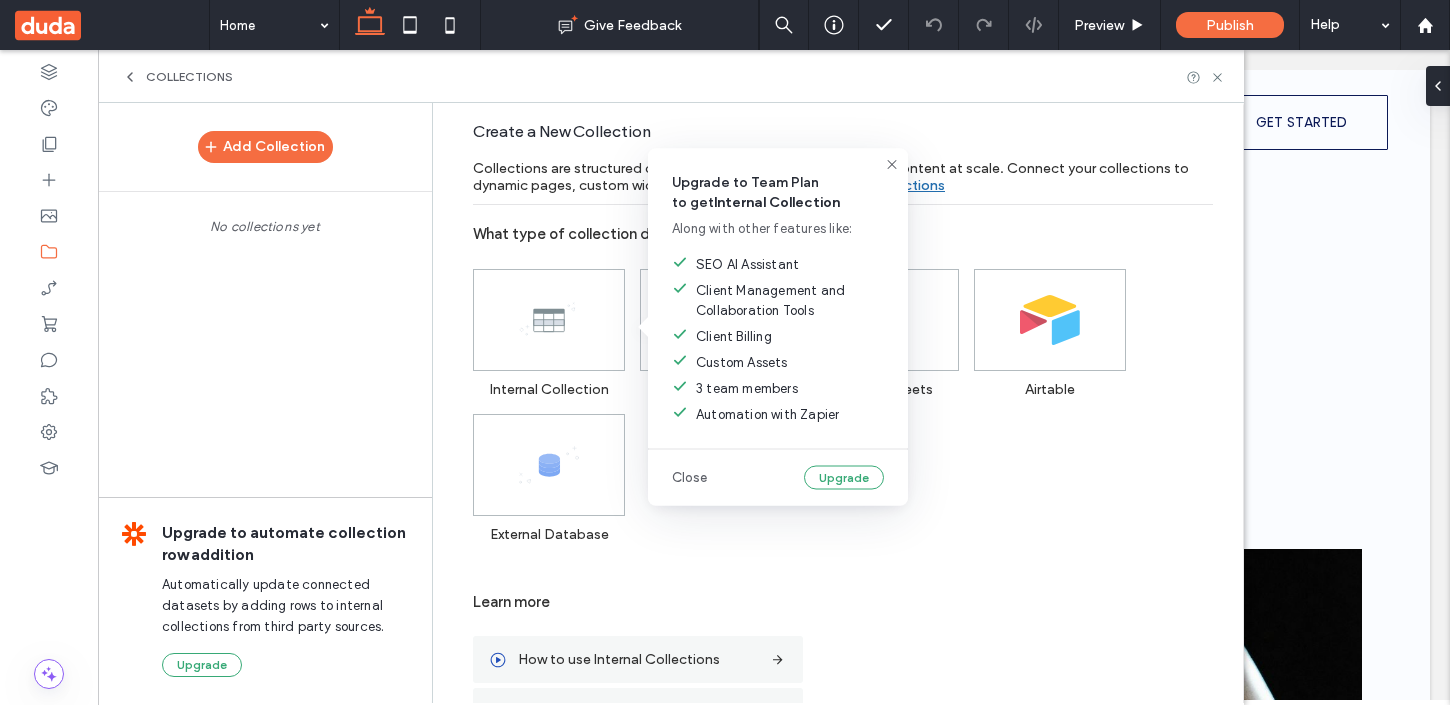 click on "Close" at bounding box center (689, 478) 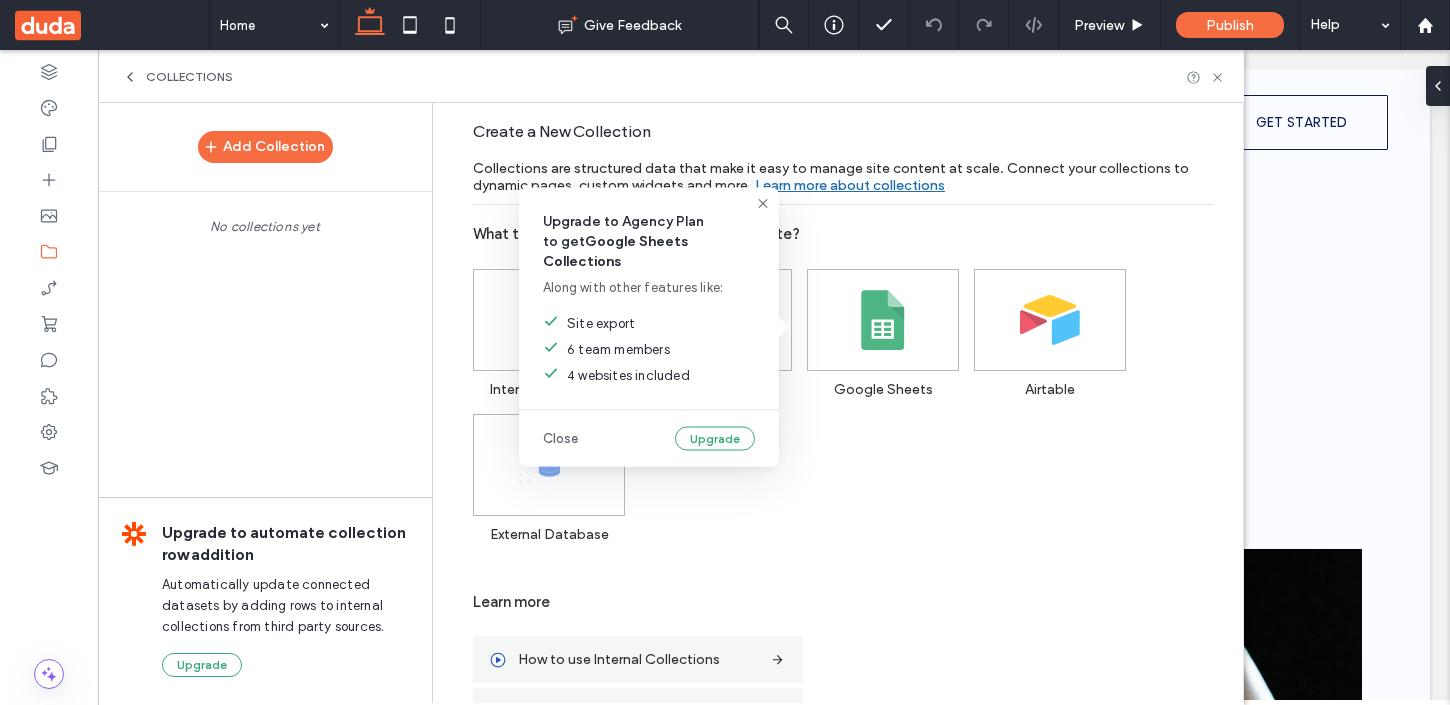 click on "Google Sheets" at bounding box center [890, 325] 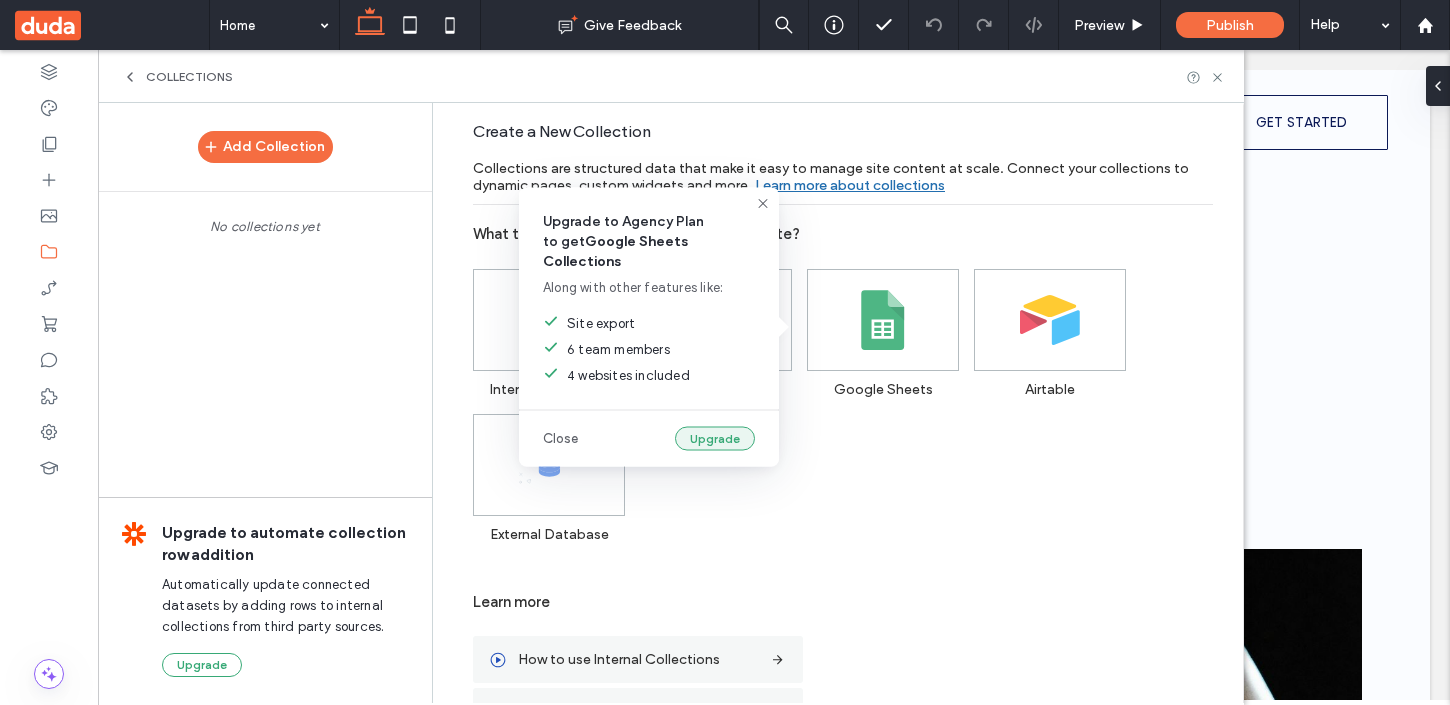 click on "Upgrade" at bounding box center [715, 439] 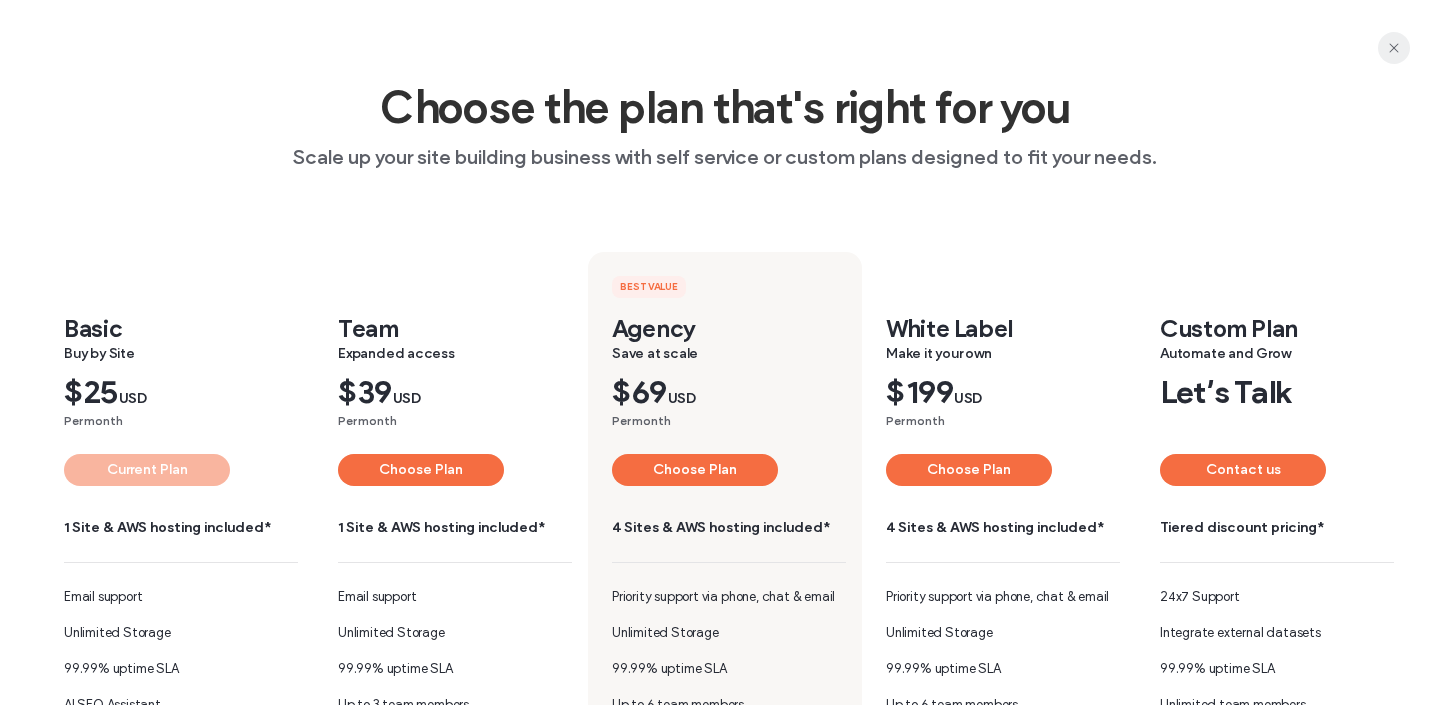 click 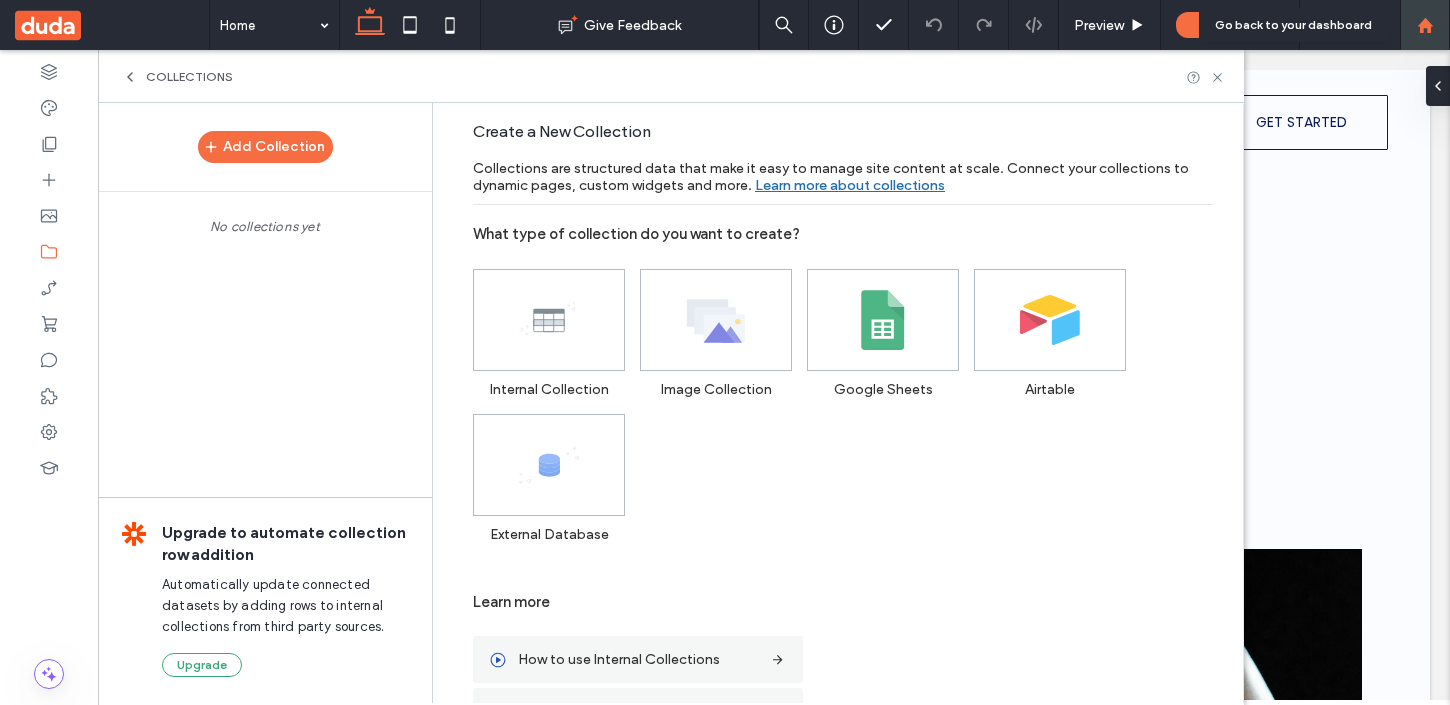 click 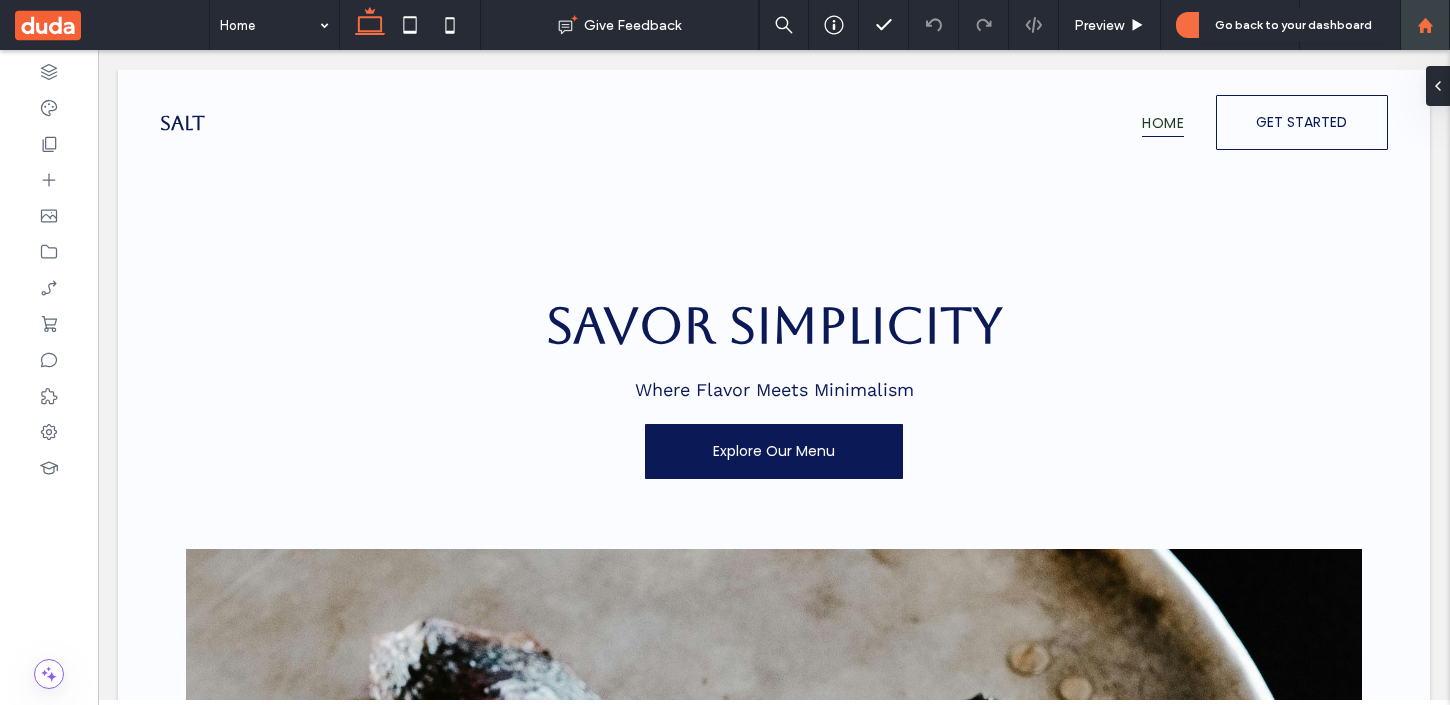 click at bounding box center (1425, 25) 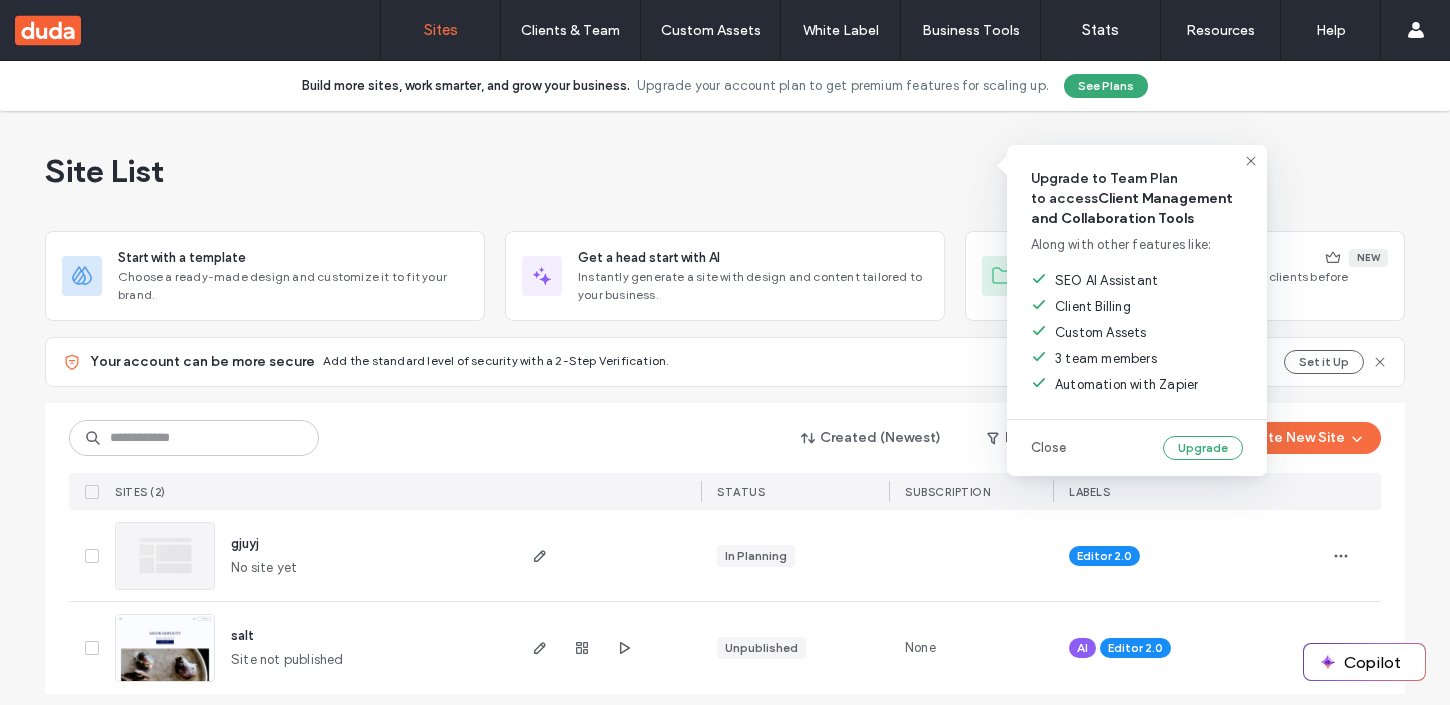 scroll, scrollTop: 0, scrollLeft: 0, axis: both 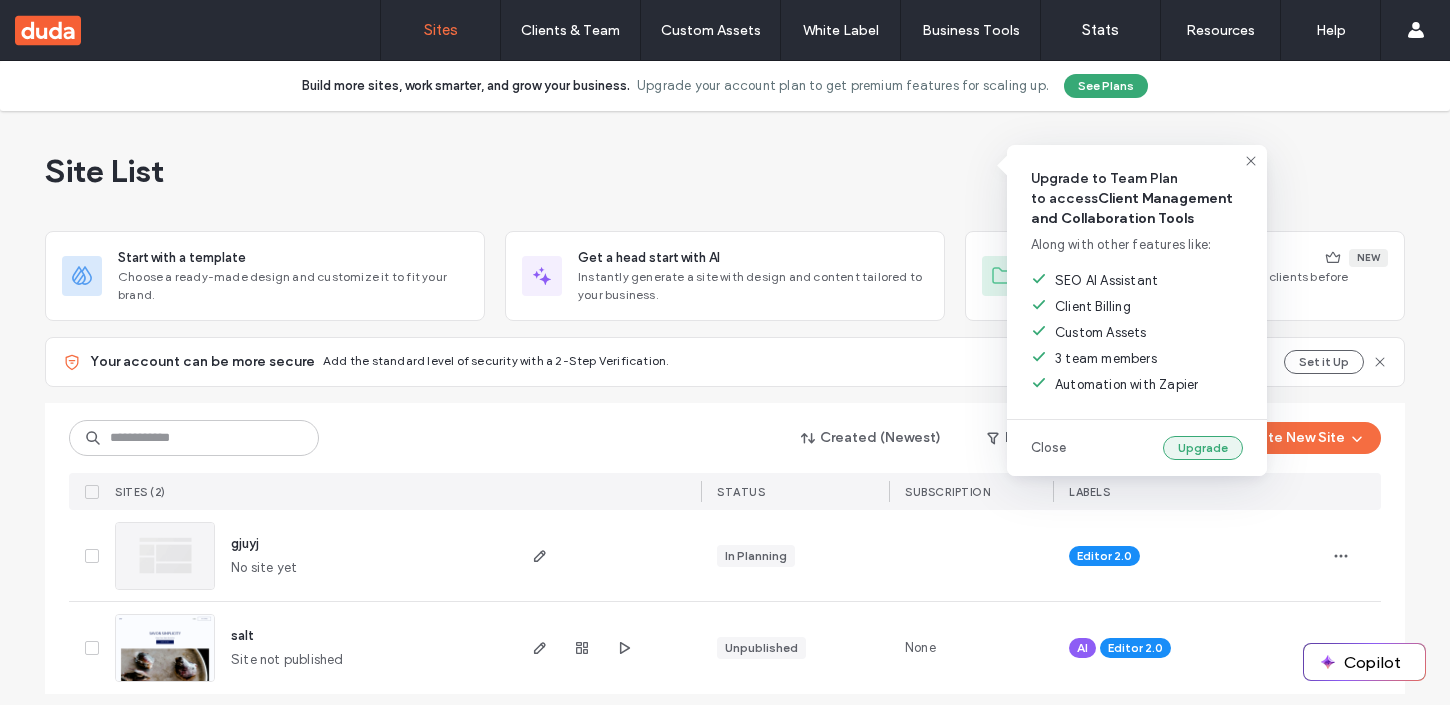 click on "Upgrade" at bounding box center (1203, 448) 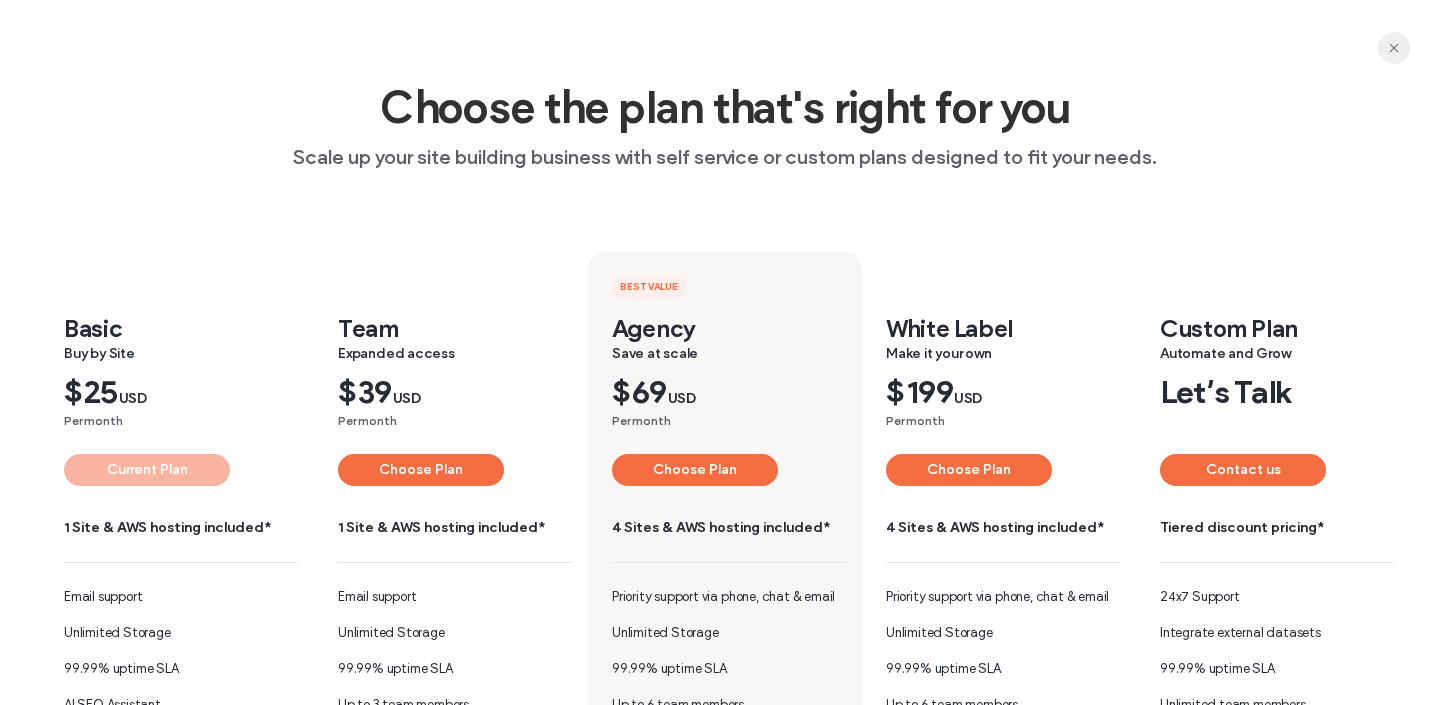 click 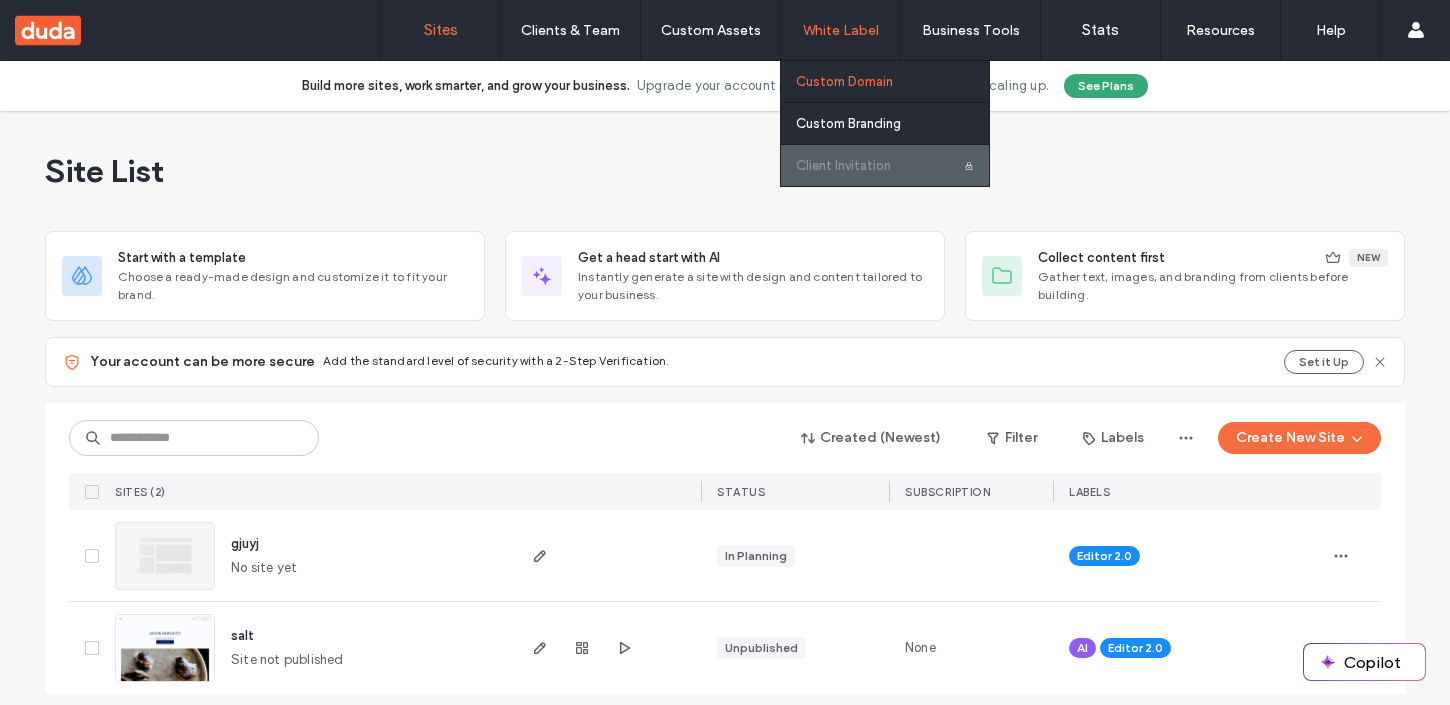 click on "Custom Domain" at bounding box center [844, 81] 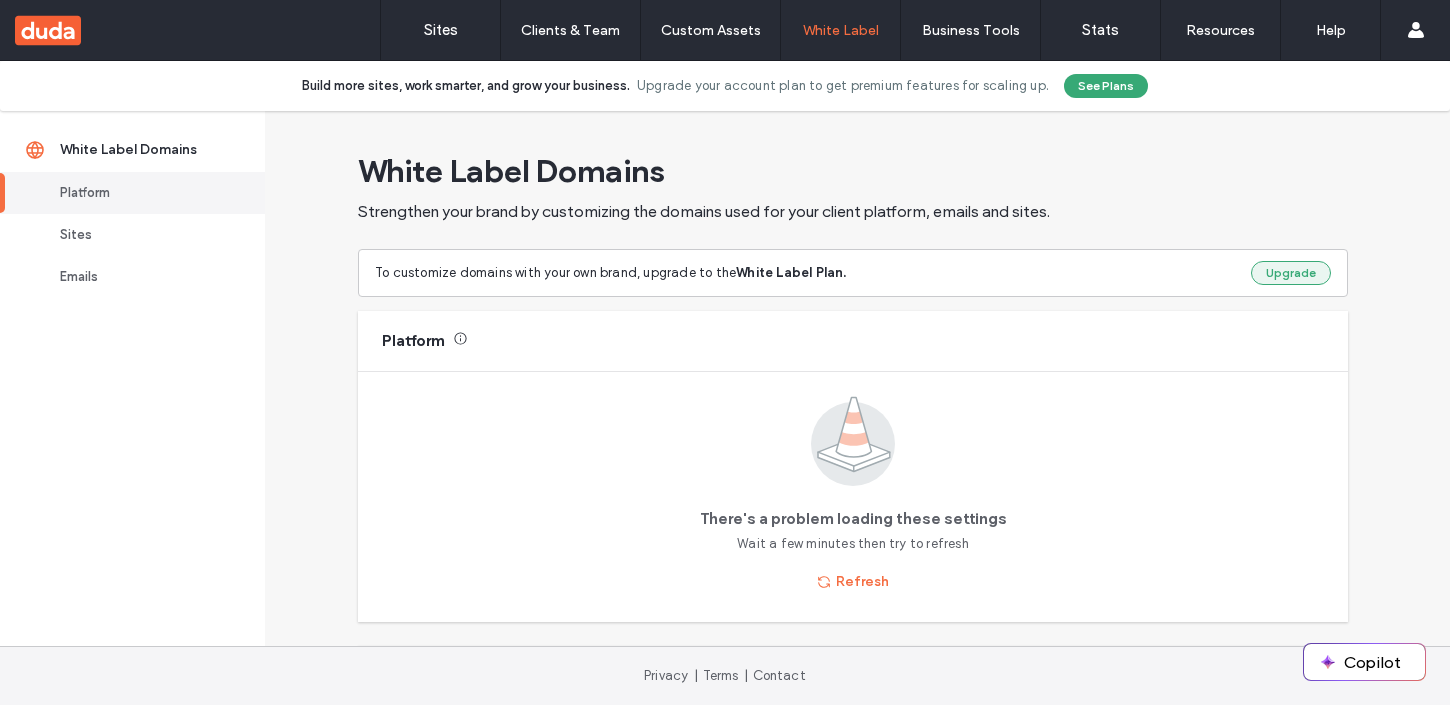 click on "Upgrade" at bounding box center (1291, 273) 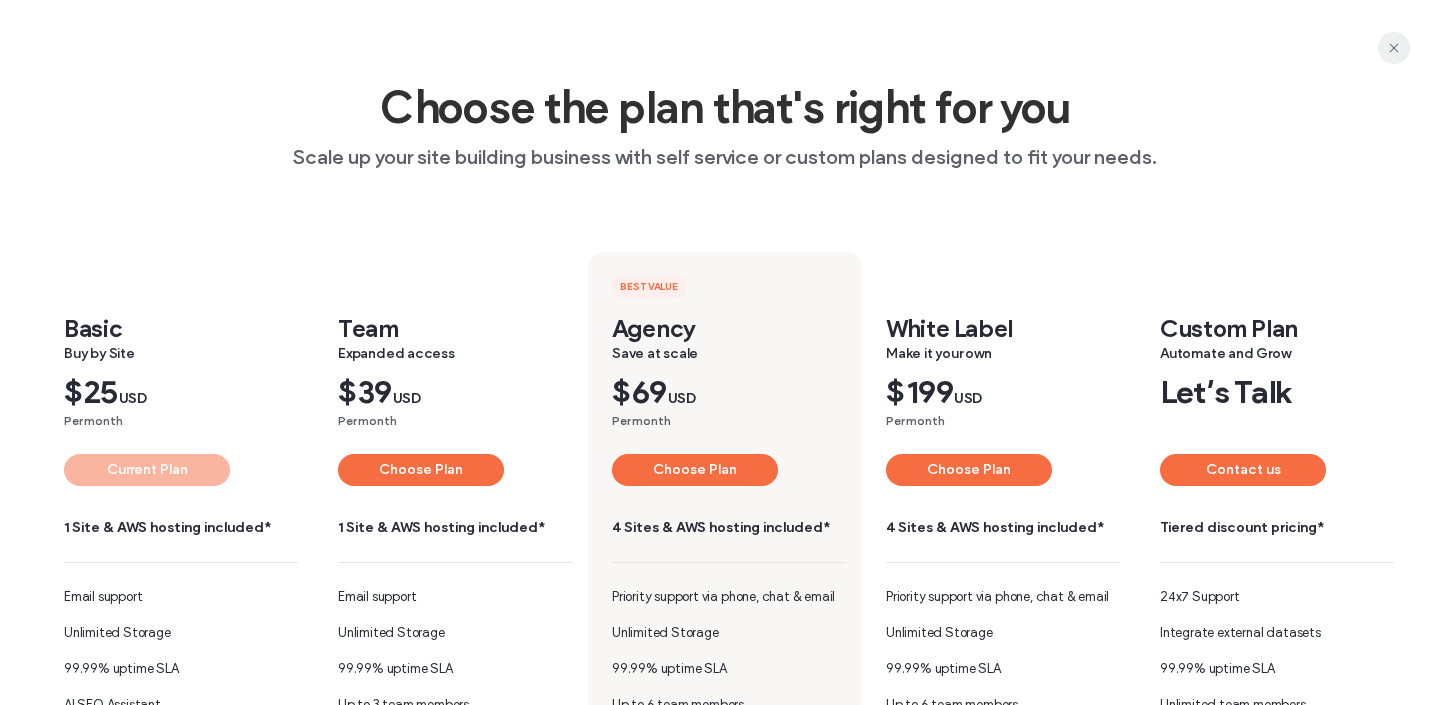 click 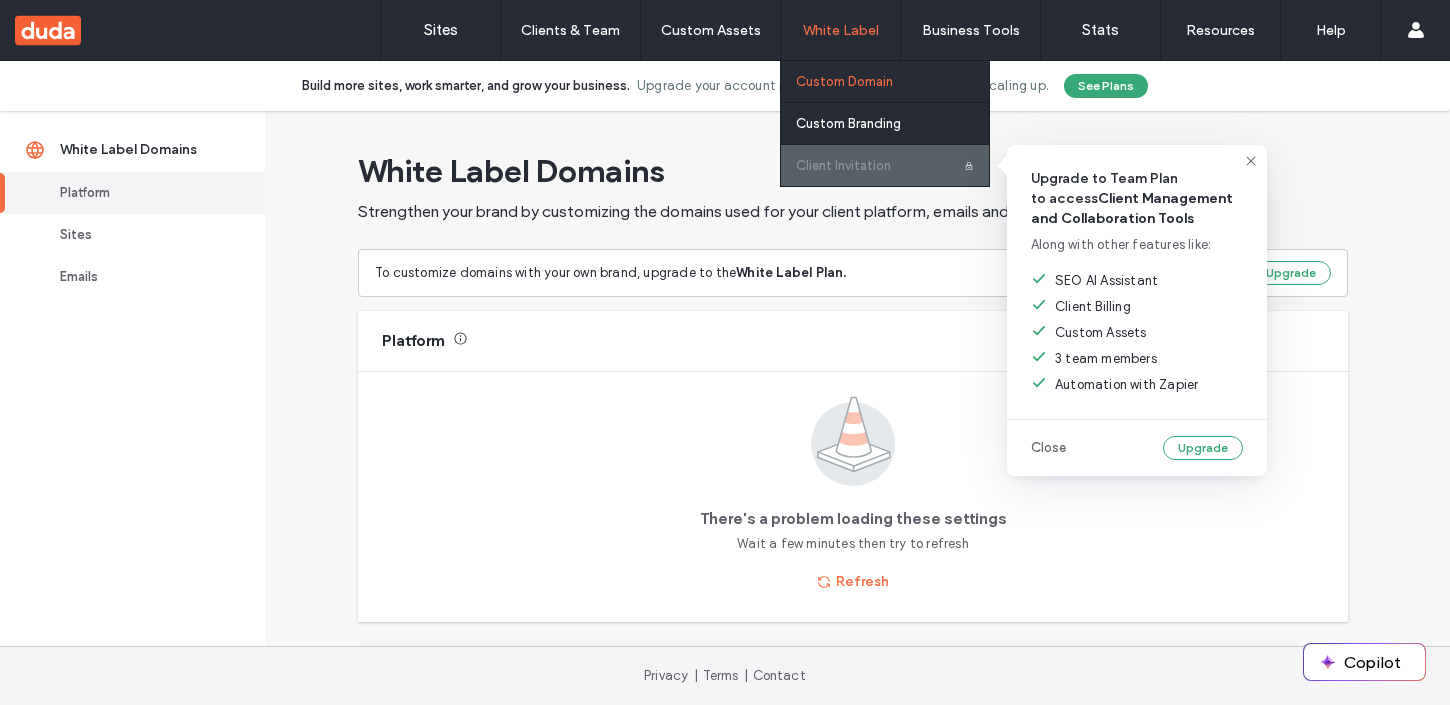 click at bounding box center [885, 165] 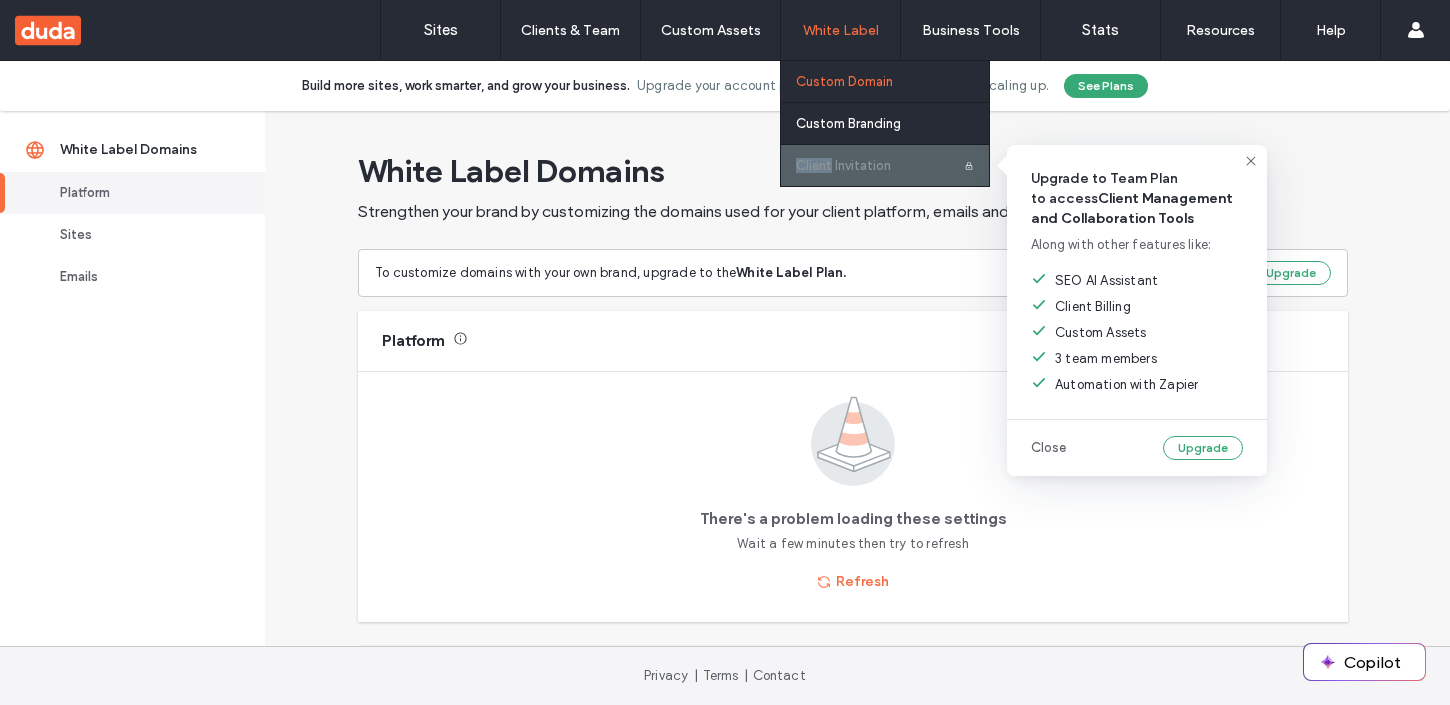 click at bounding box center [885, 165] 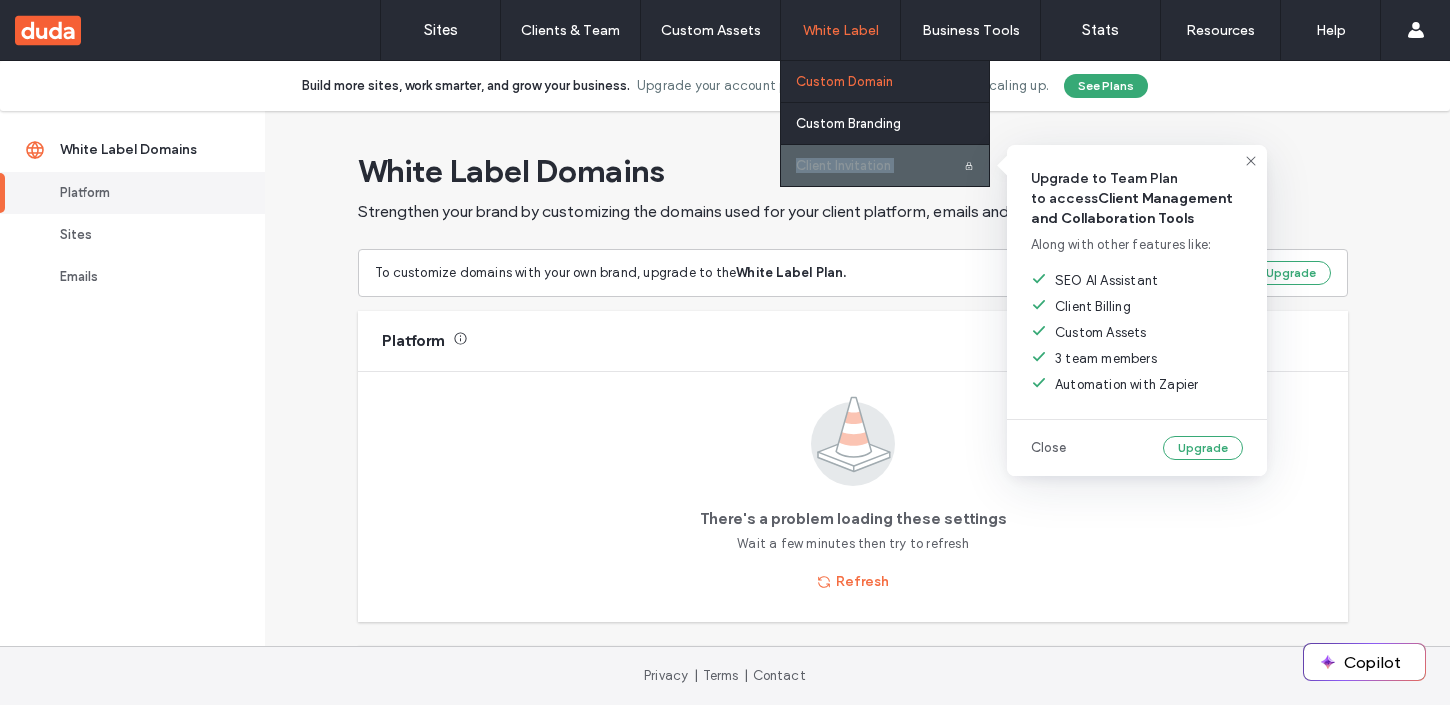 click at bounding box center (885, 165) 